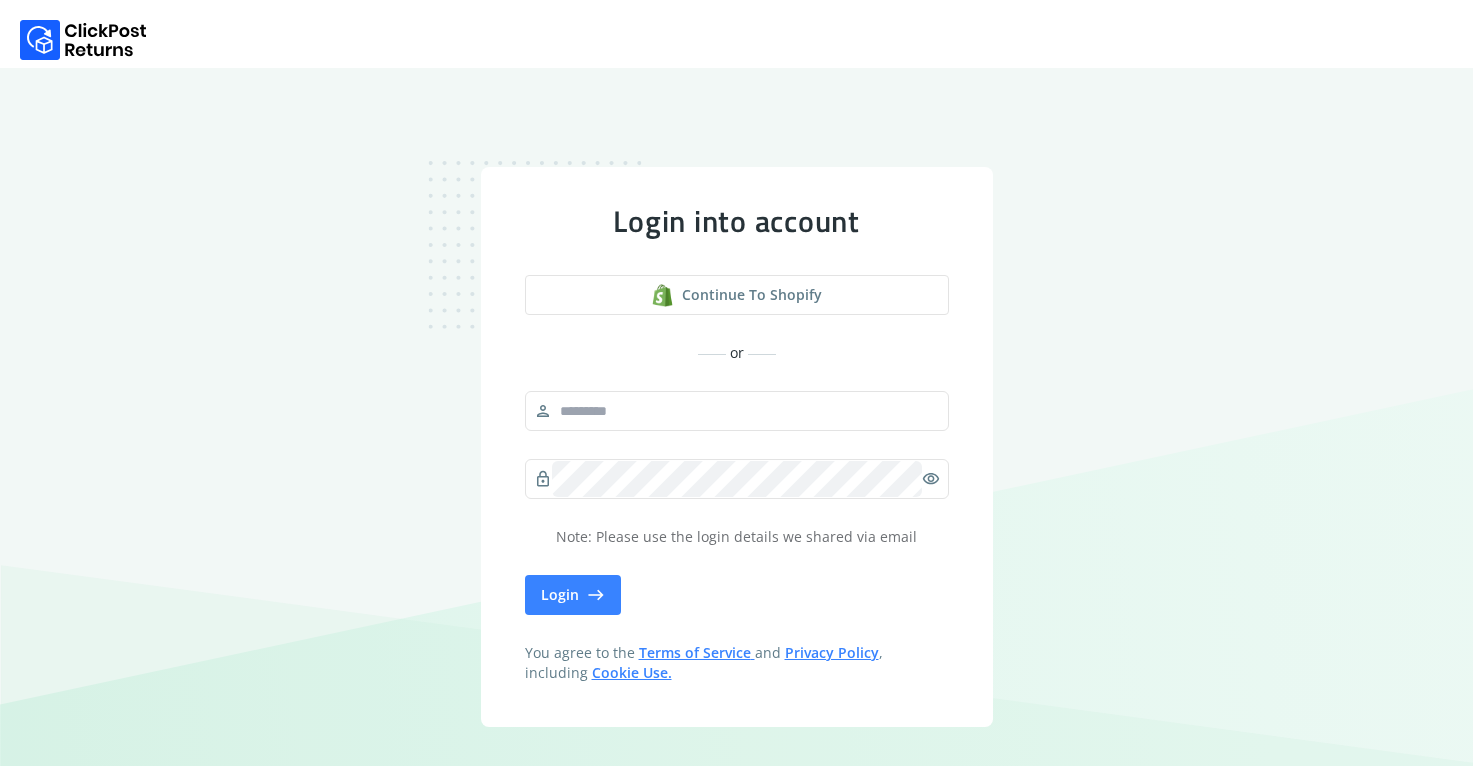 scroll, scrollTop: 0, scrollLeft: 0, axis: both 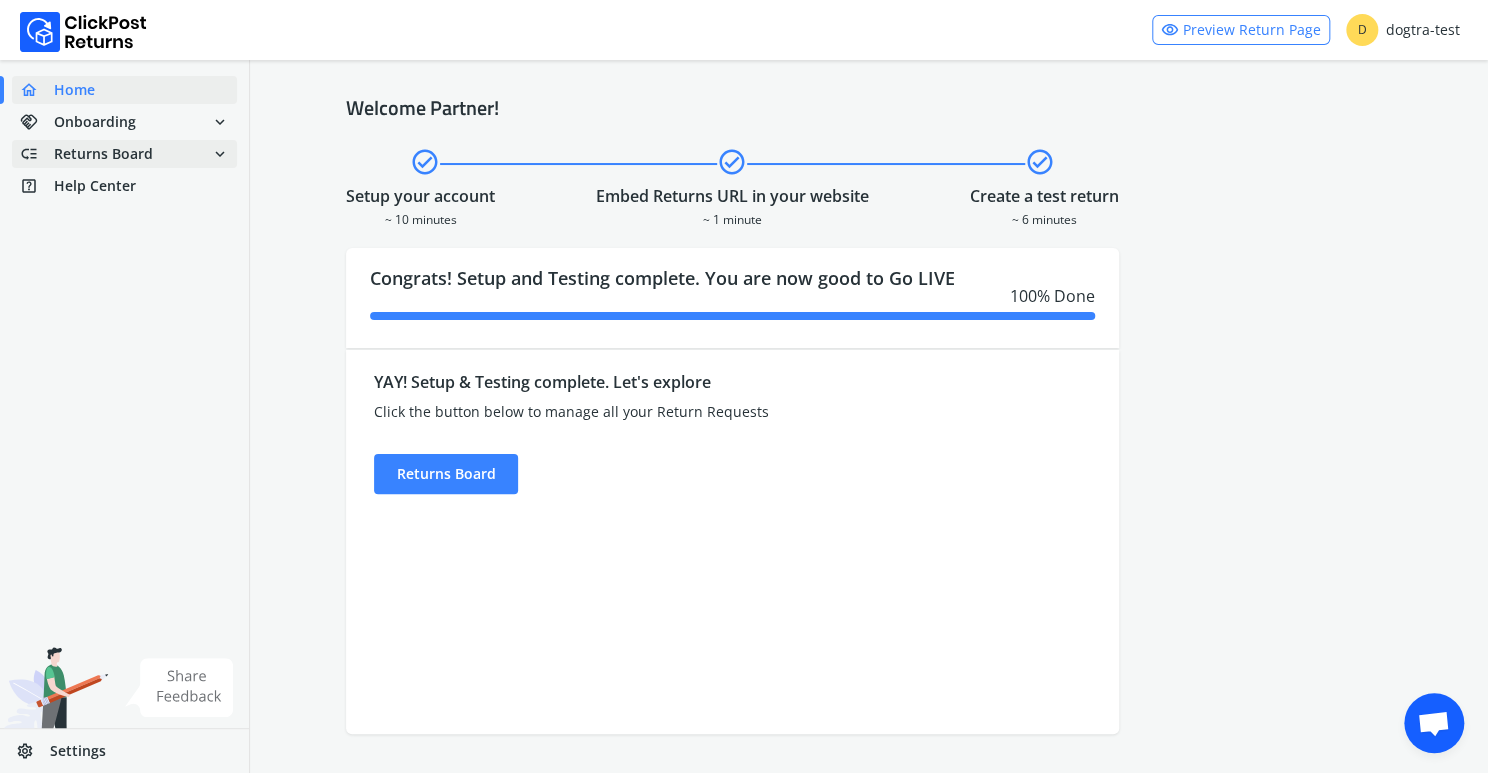 click on "Returns Board" at bounding box center (103, 154) 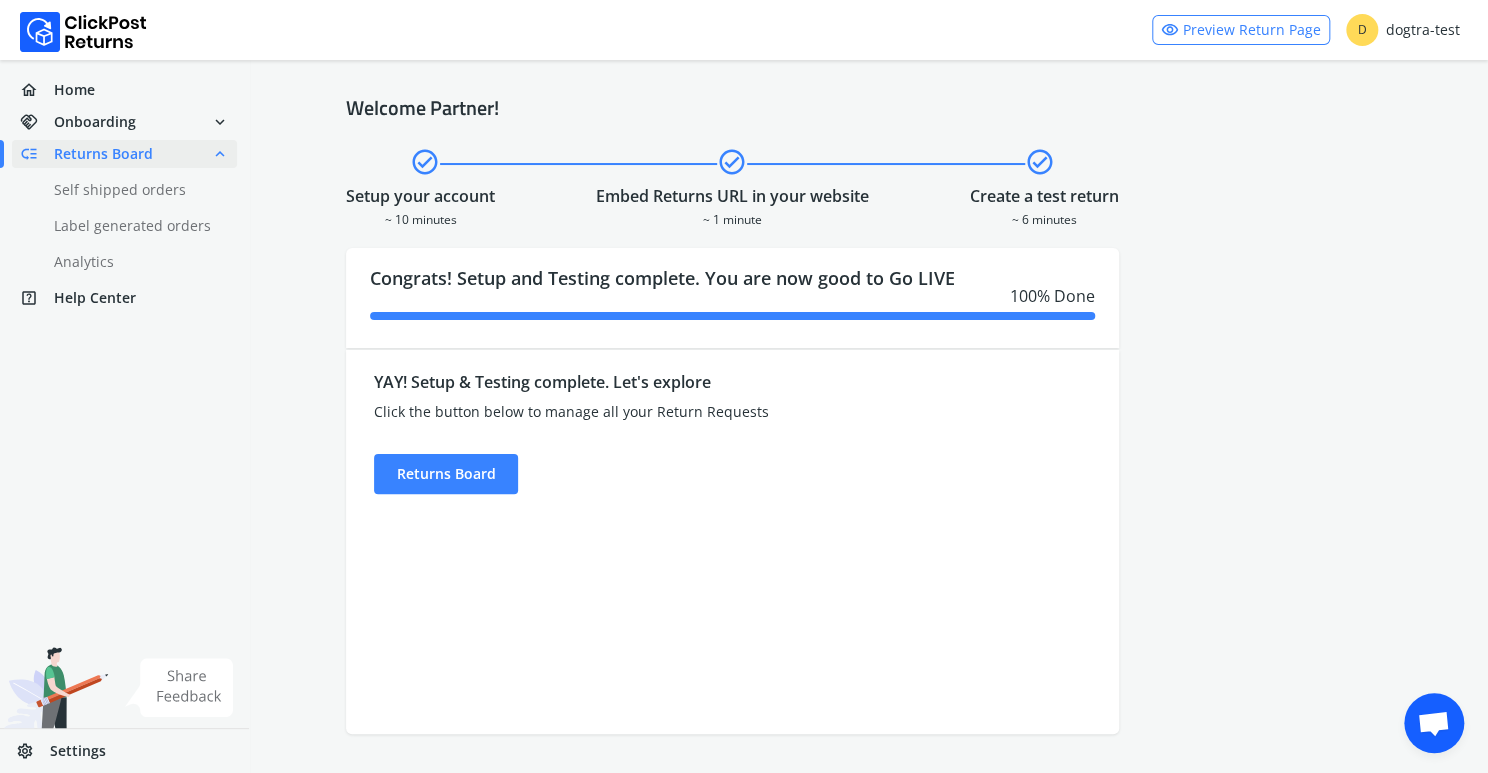 click on "Returns Board" at bounding box center [103, 154] 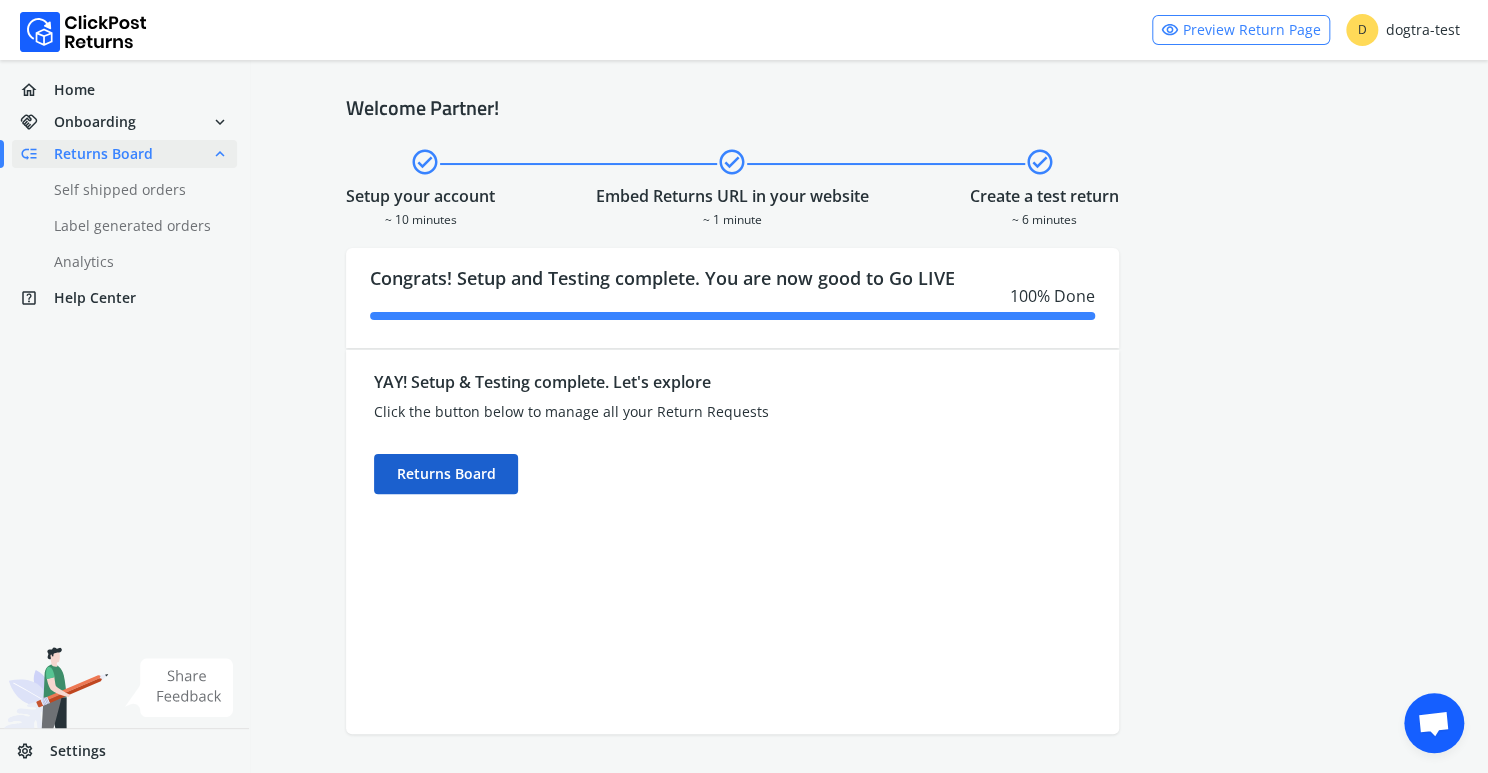 click on "Returns Board" at bounding box center [446, 474] 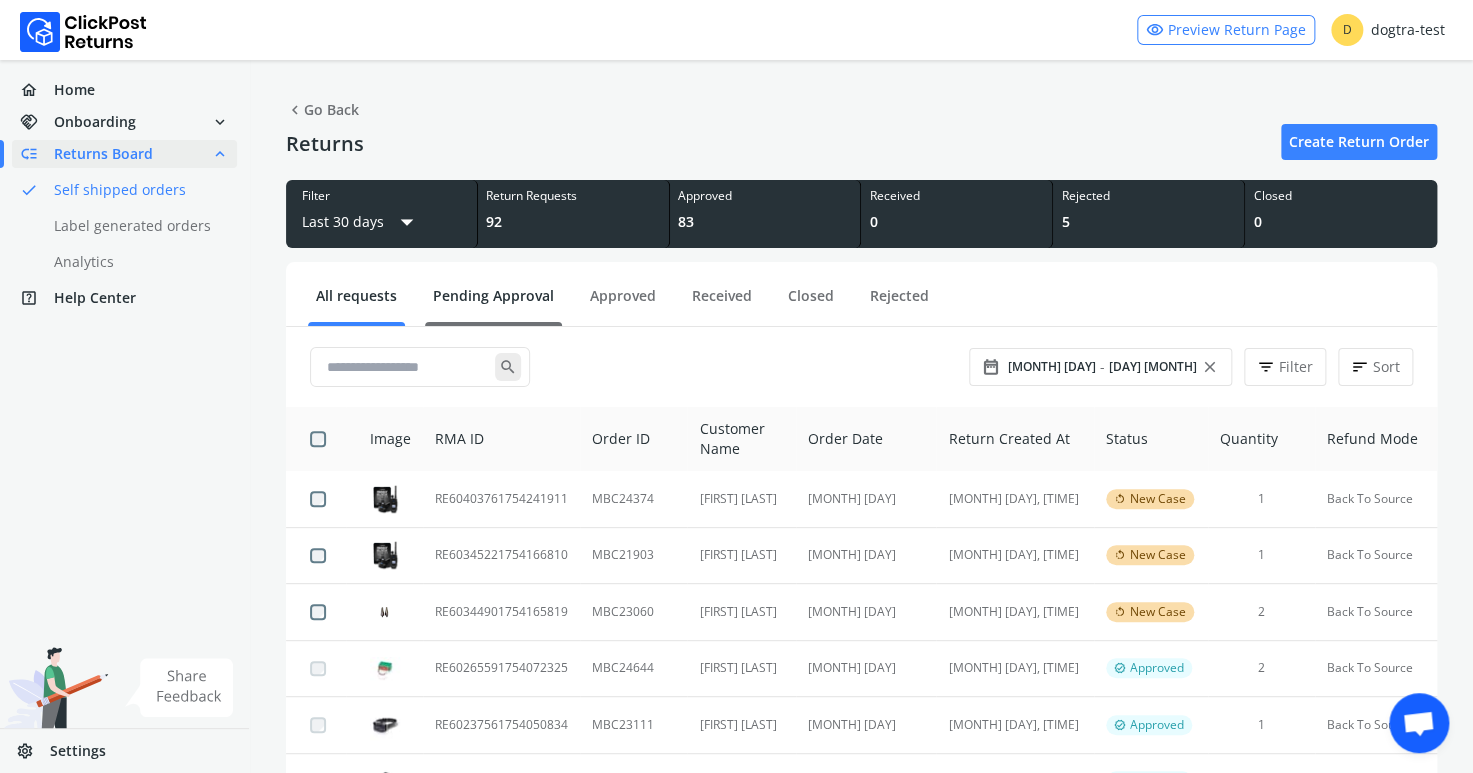 click on "Pending Approval" at bounding box center [493, 303] 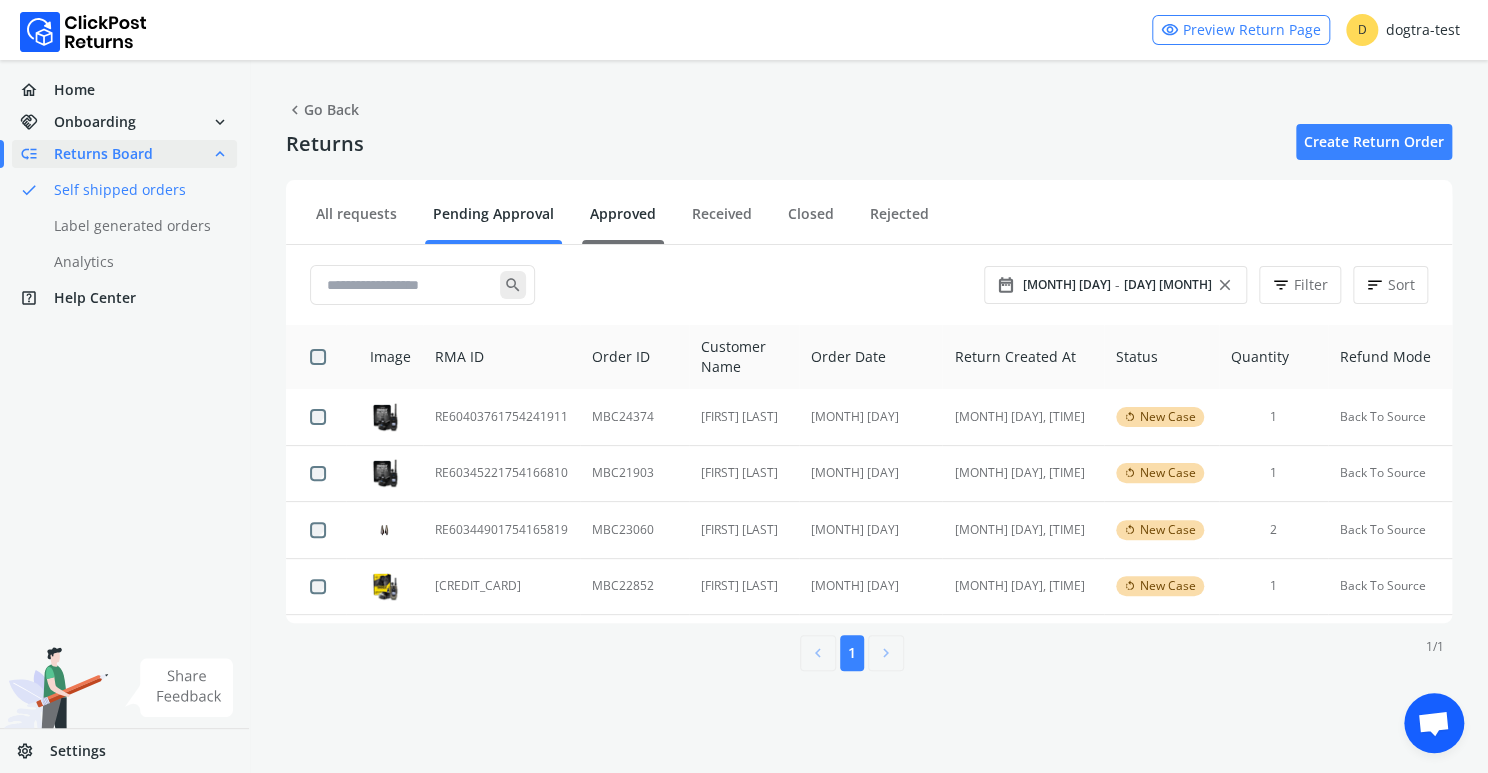 click on "Approved" at bounding box center (623, 221) 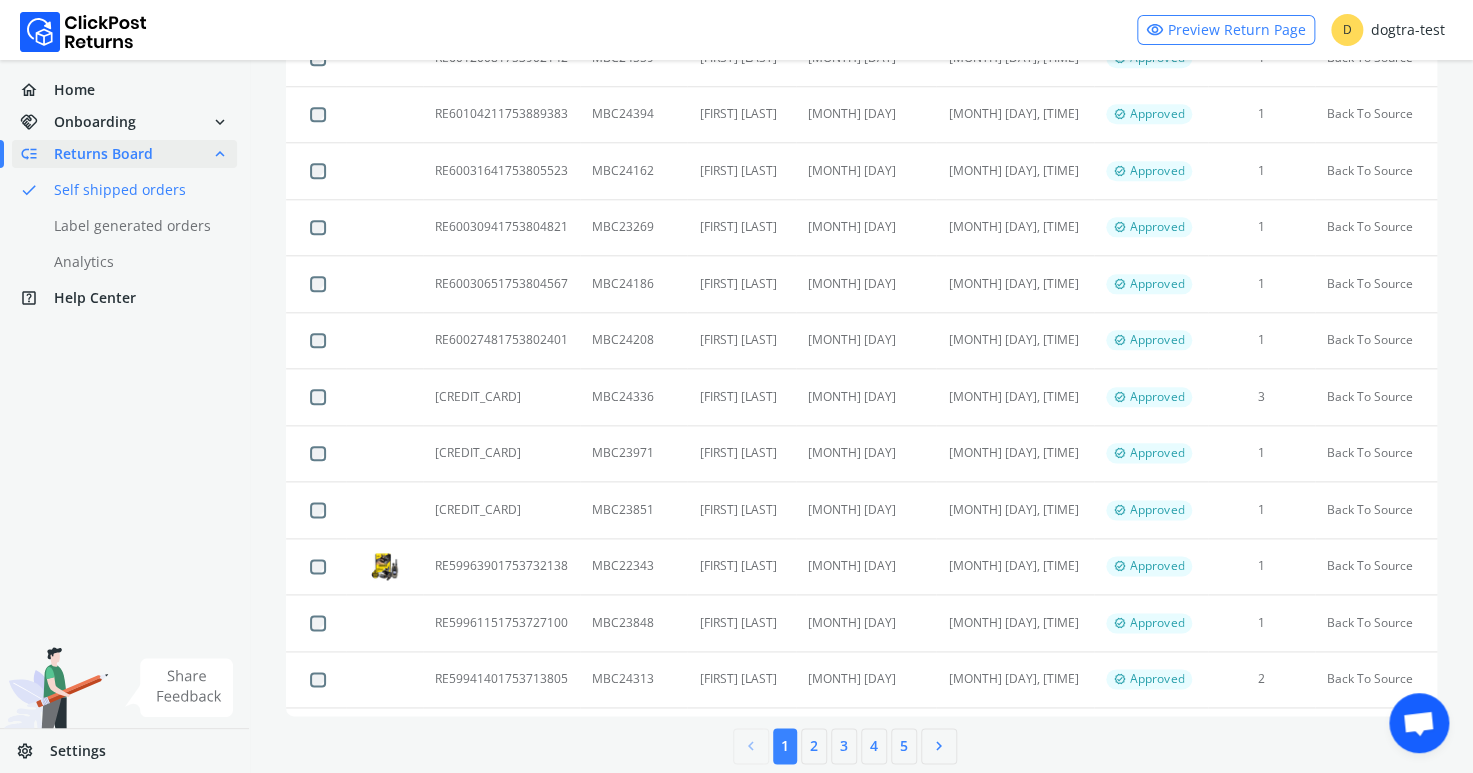 scroll, scrollTop: 0, scrollLeft: 0, axis: both 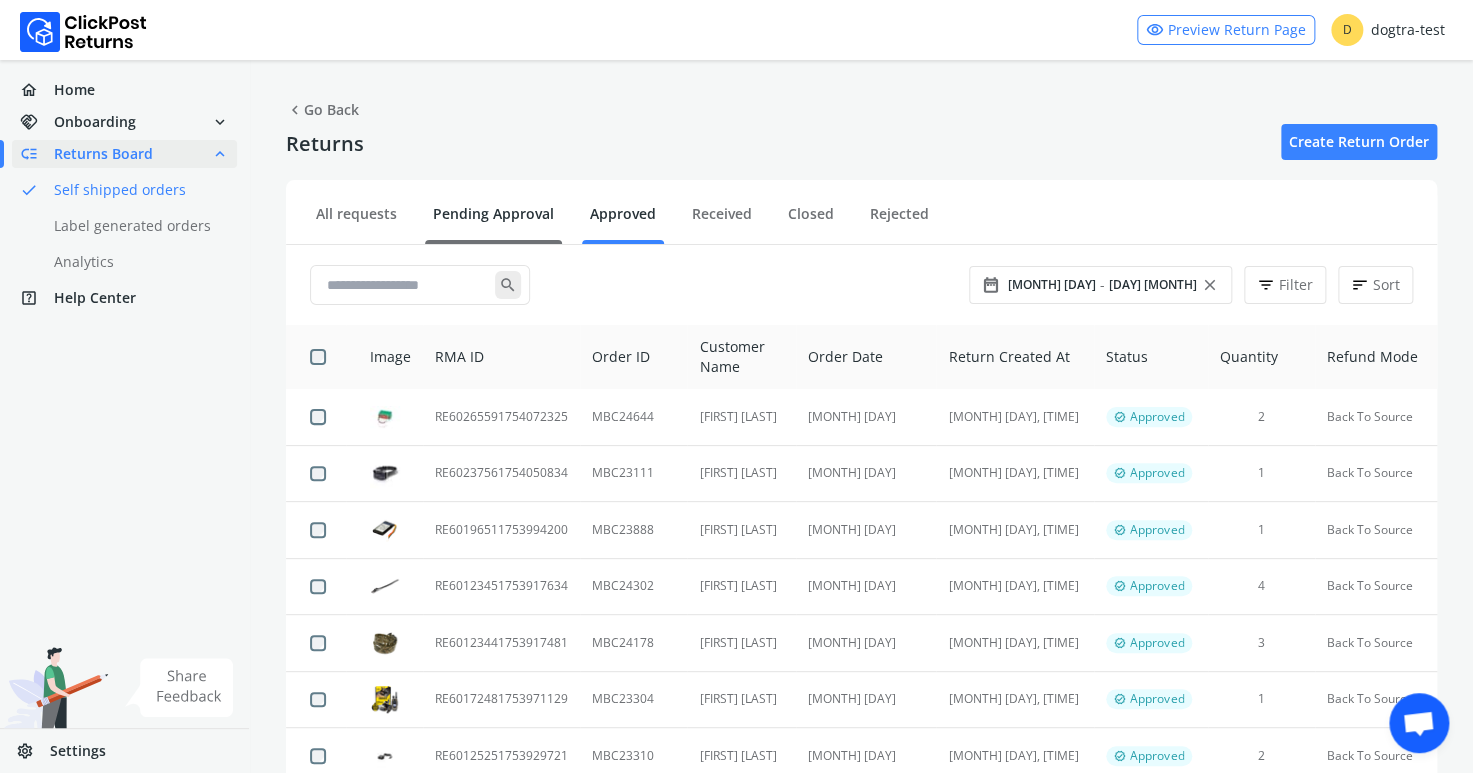 click on "Pending Approval" at bounding box center [493, 221] 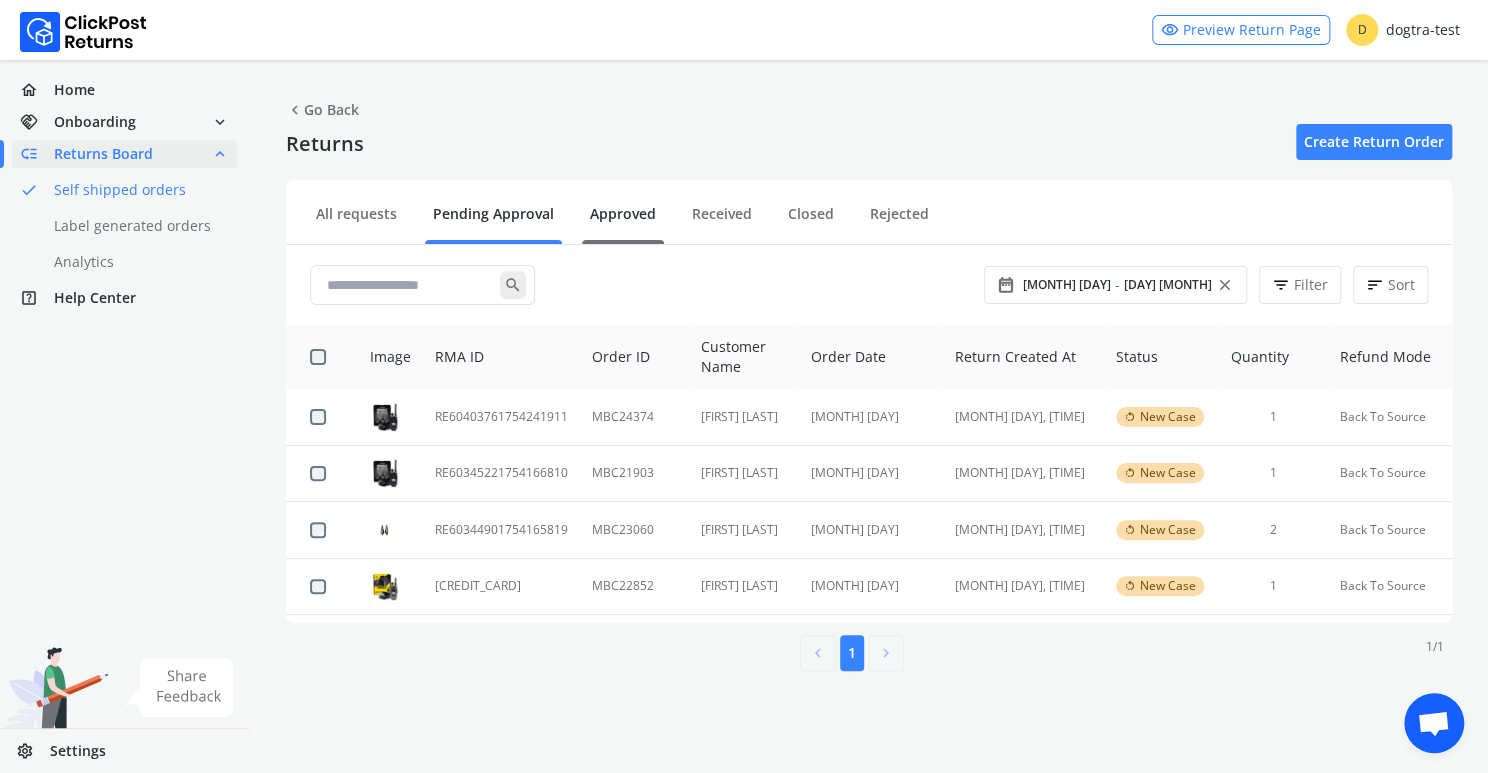 click on "Approved" at bounding box center [623, 221] 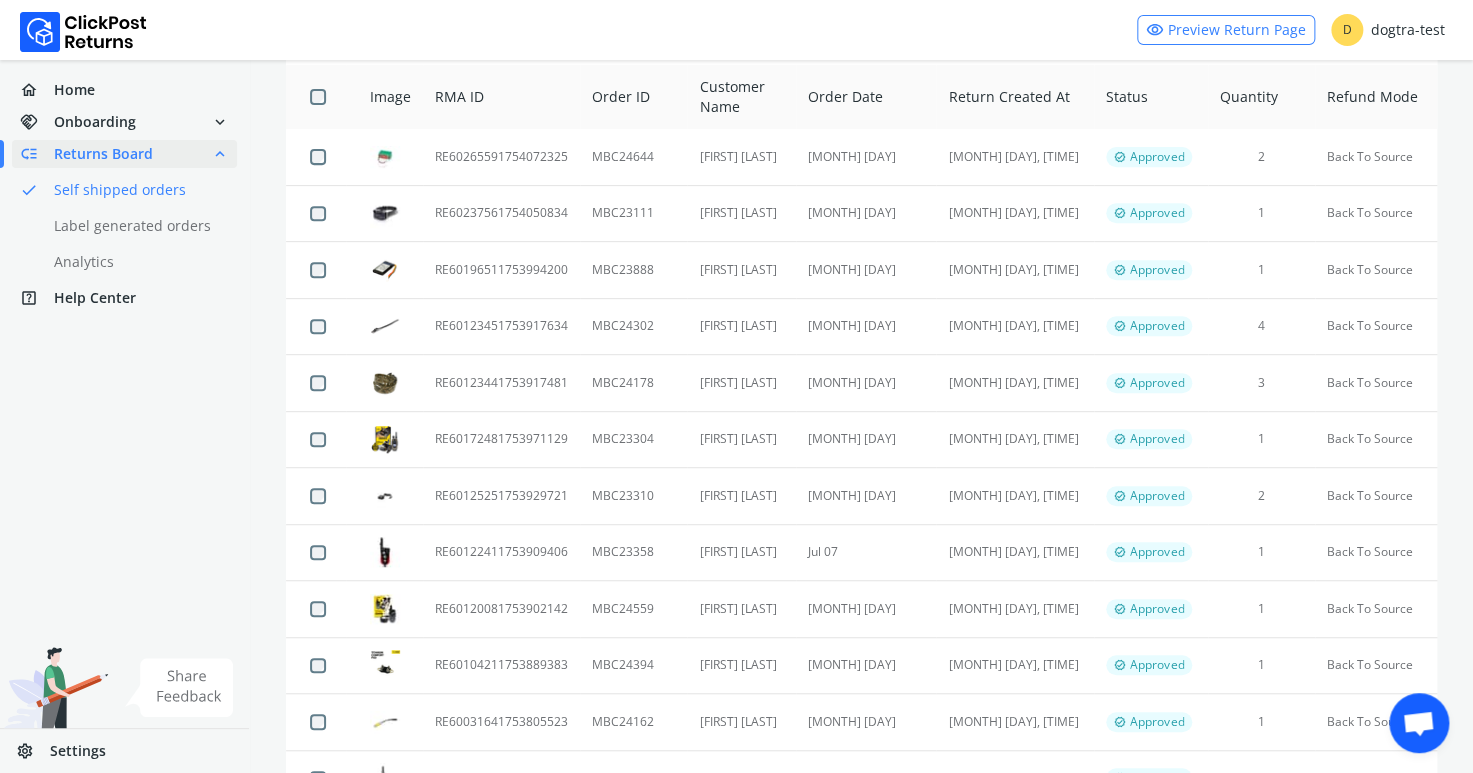 scroll, scrollTop: 264, scrollLeft: 0, axis: vertical 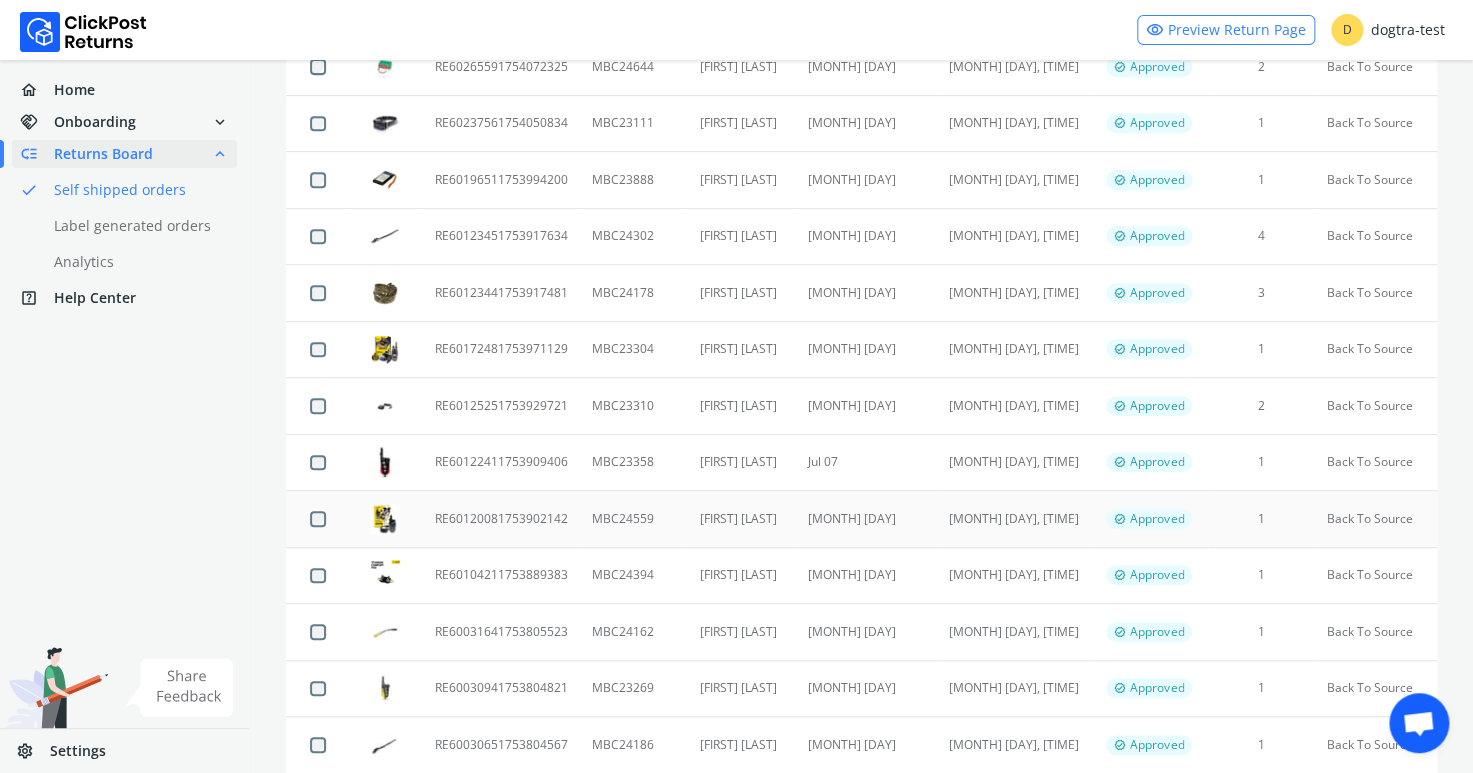 click on "RE60120081753902142" at bounding box center [501, 519] 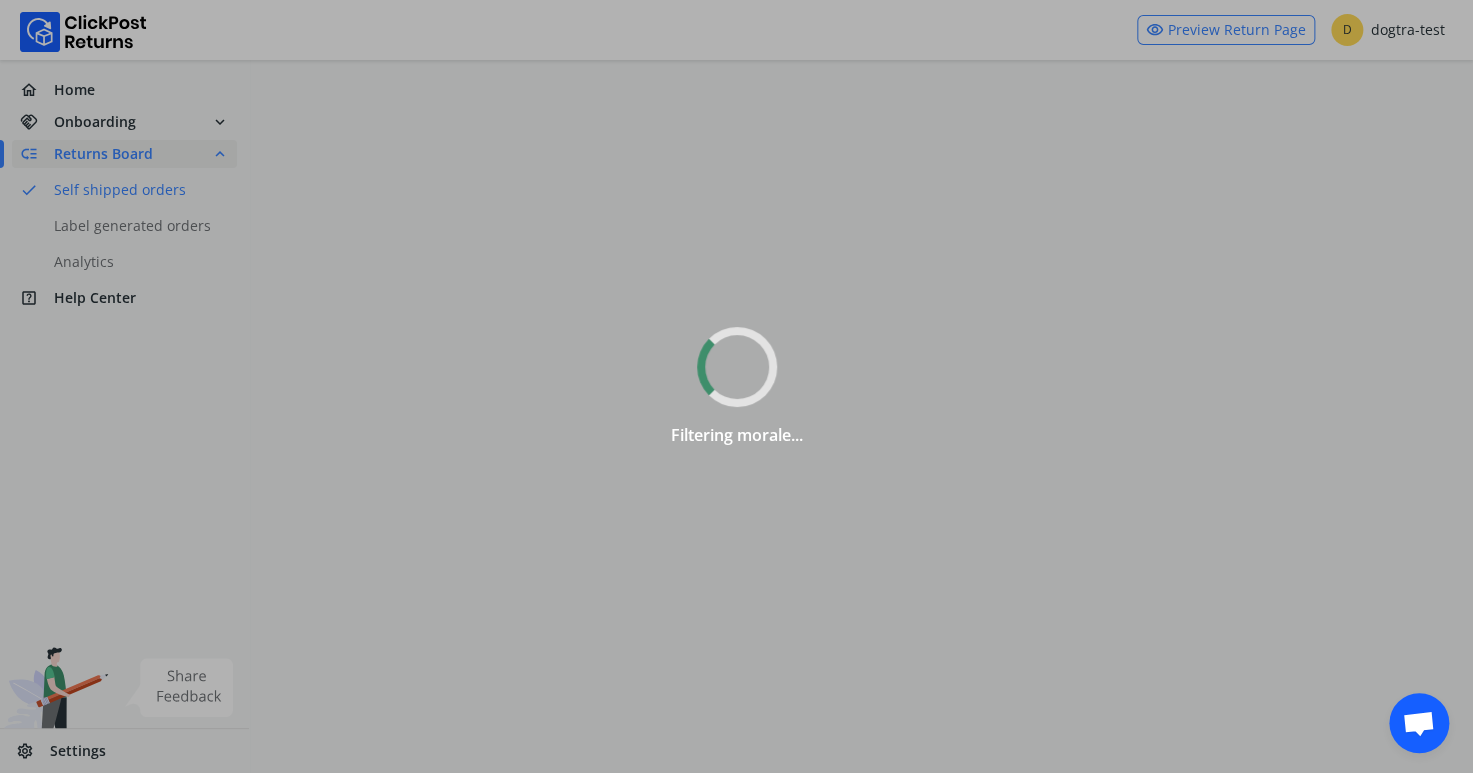 scroll, scrollTop: 0, scrollLeft: 0, axis: both 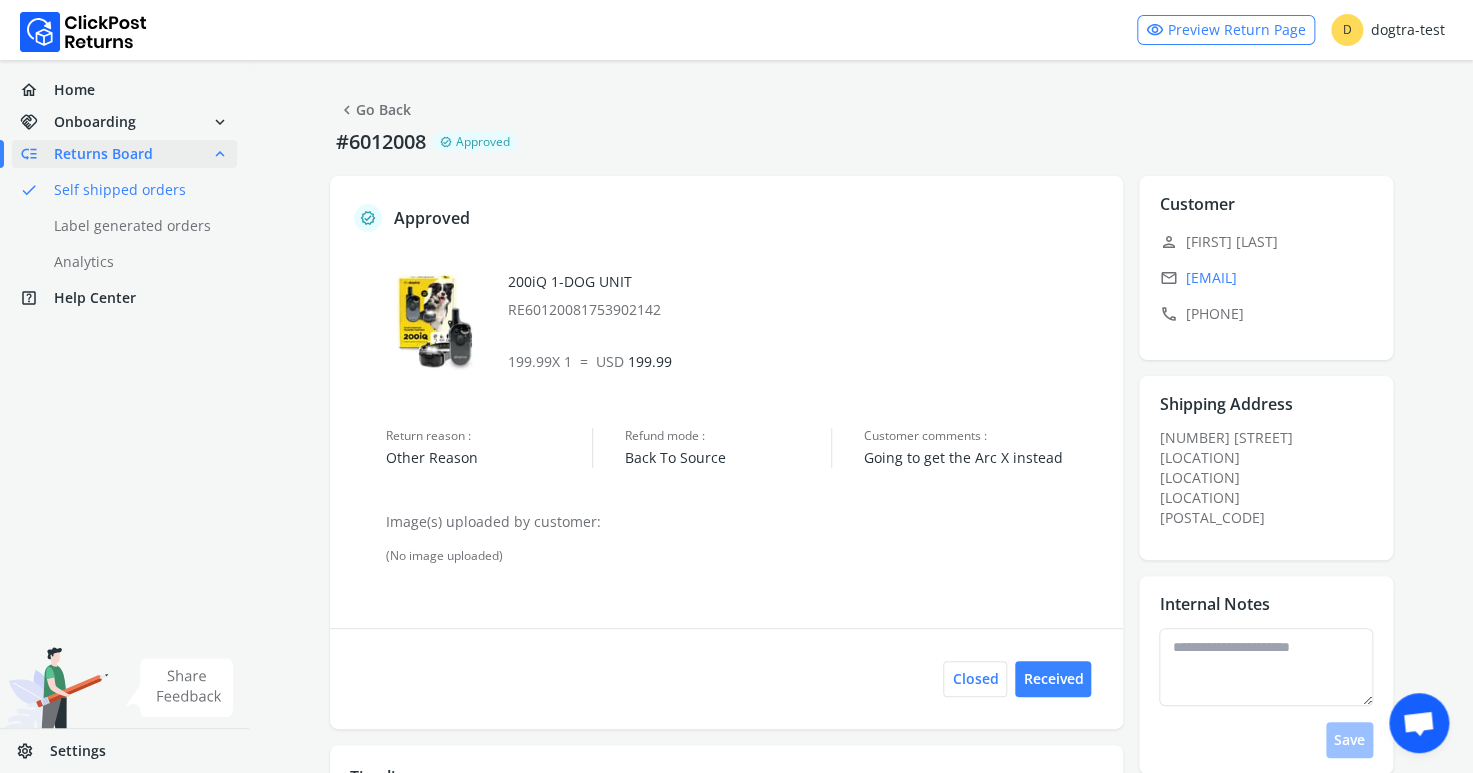 click on "Returns Board" at bounding box center [103, 154] 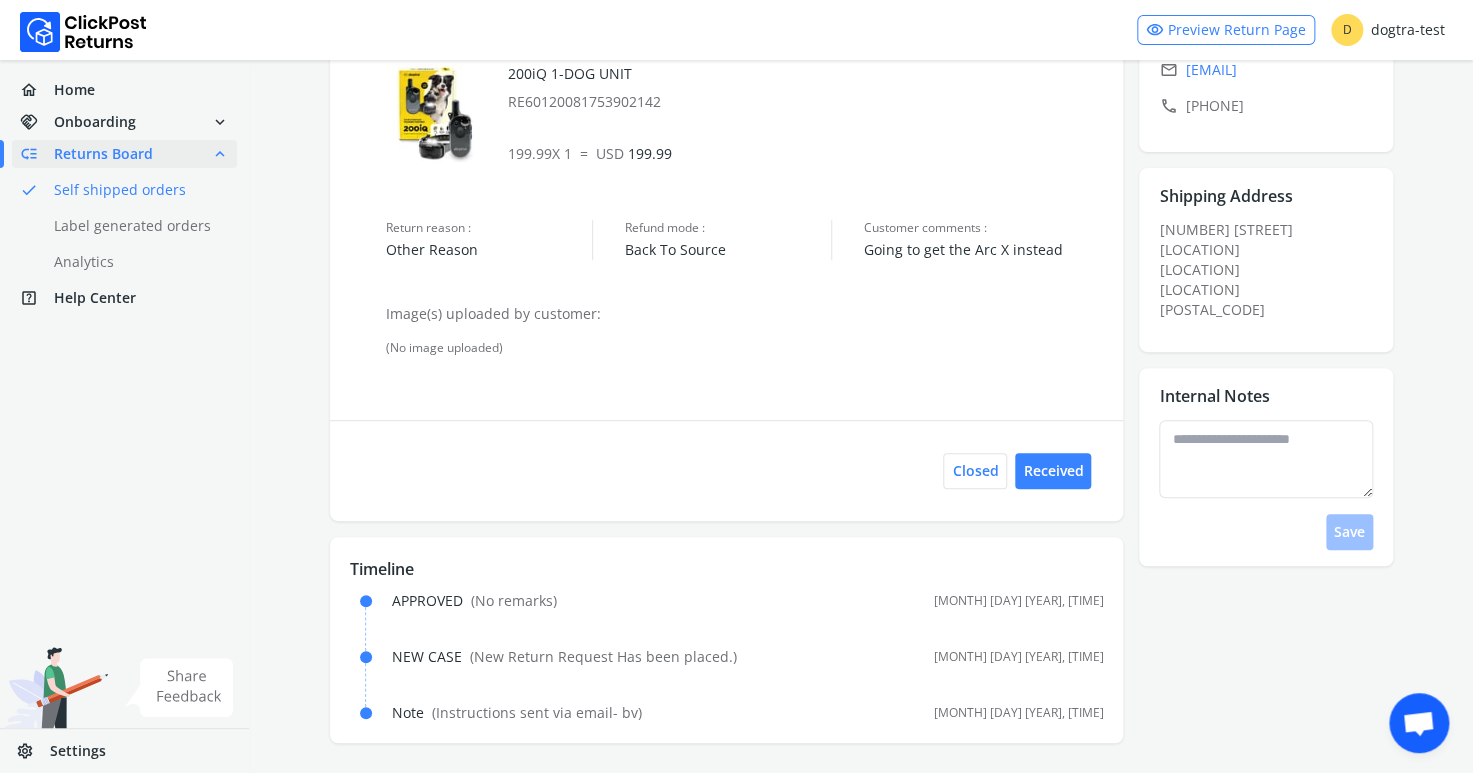 scroll, scrollTop: 0, scrollLeft: 0, axis: both 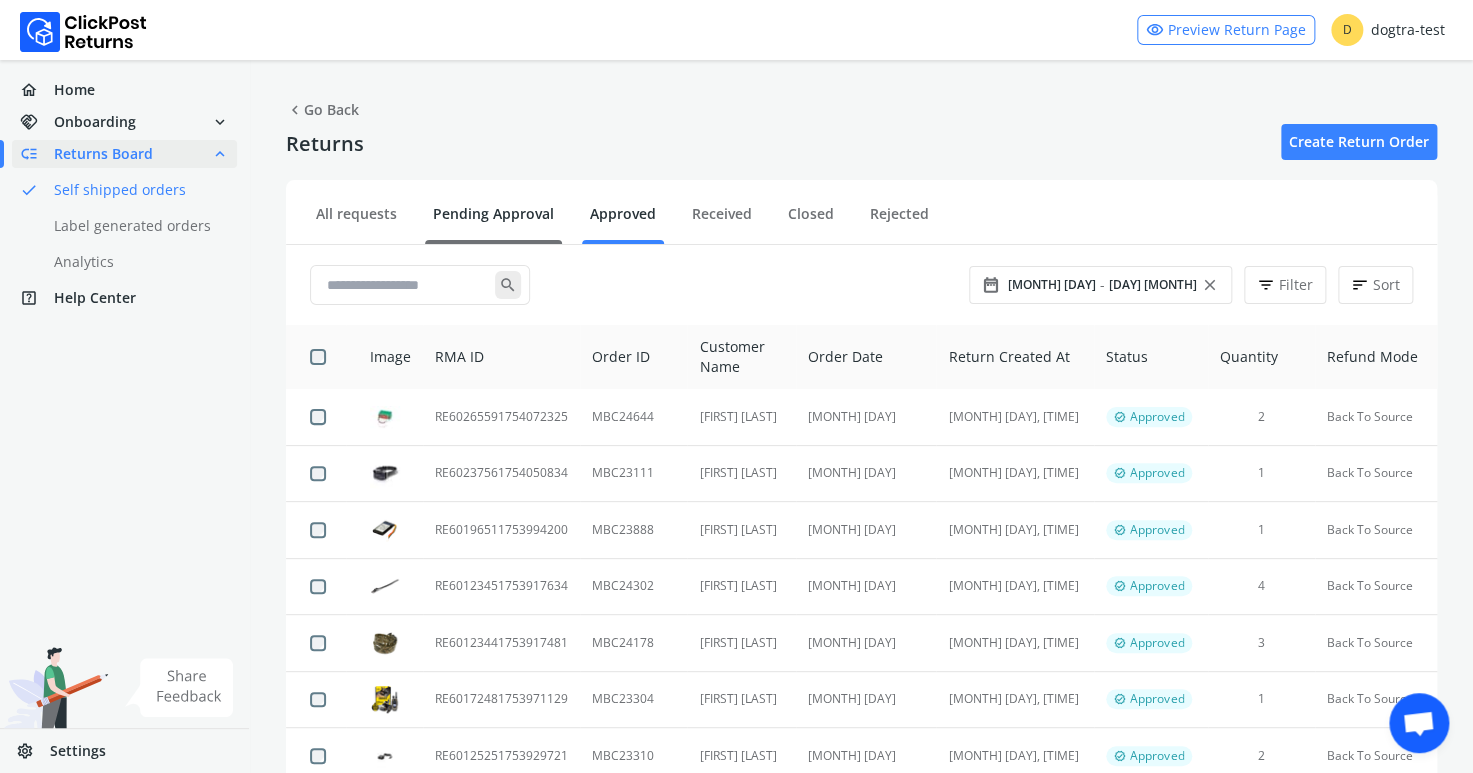 click on "Pending Approval" at bounding box center [493, 221] 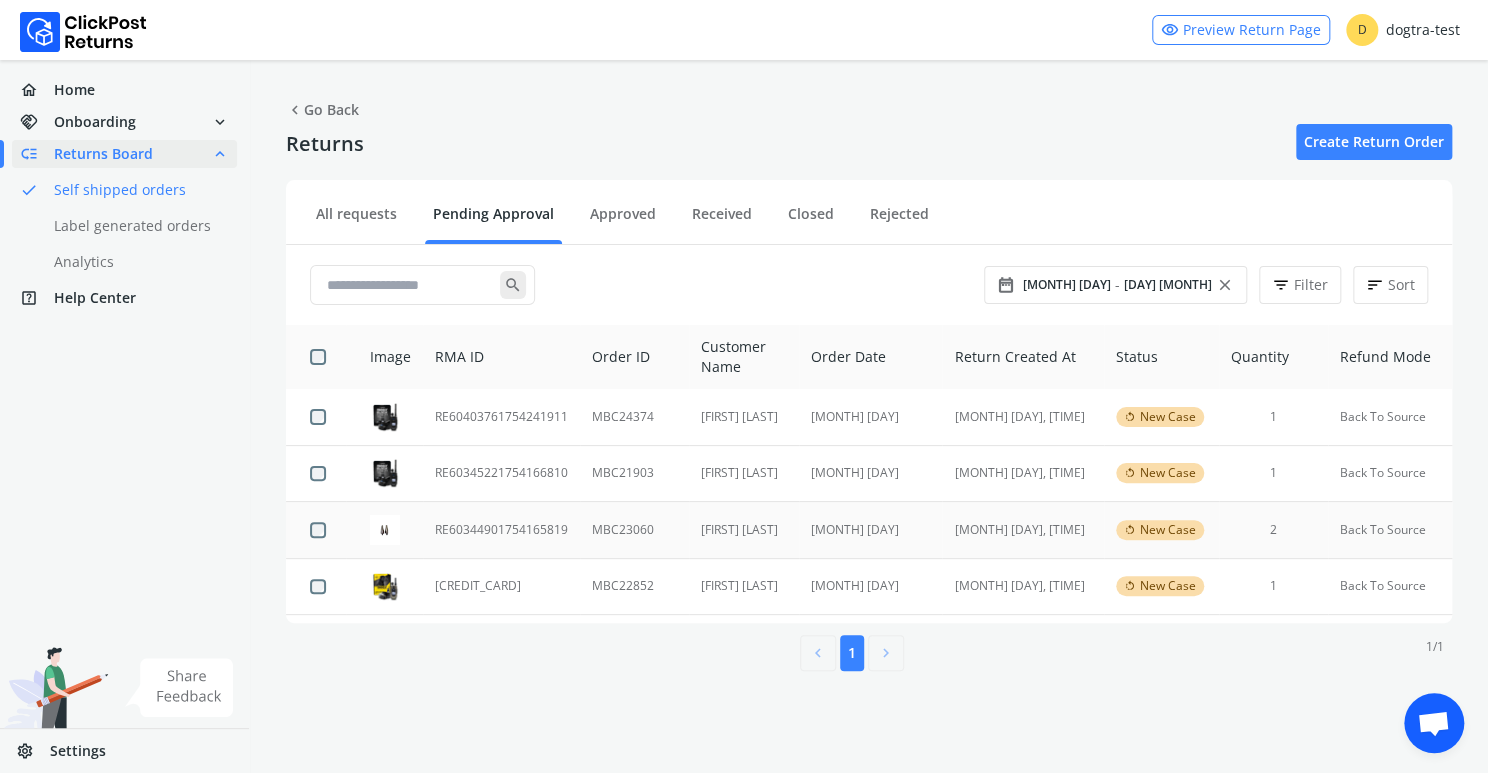 click on "RE60344901754165819" at bounding box center [501, 530] 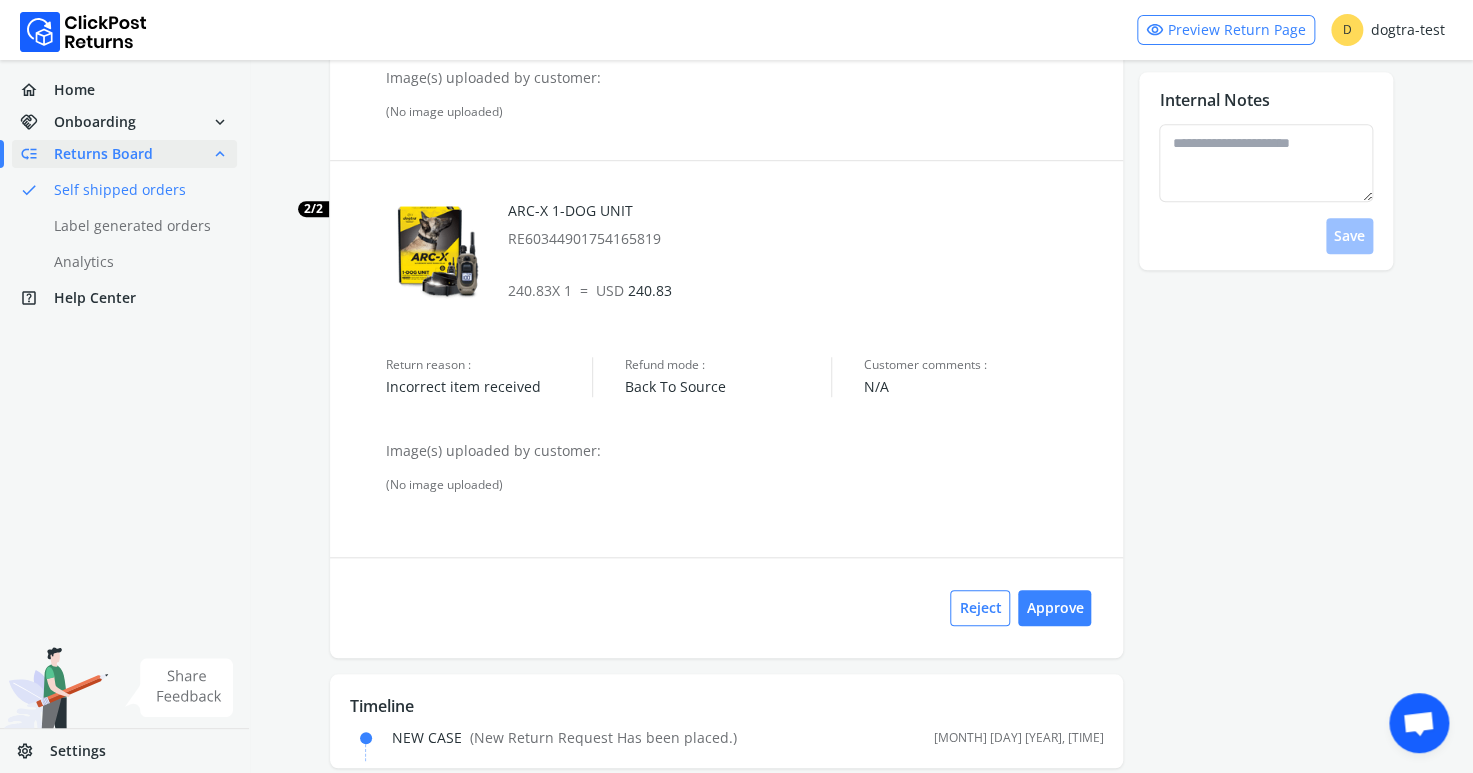 scroll, scrollTop: 361, scrollLeft: 0, axis: vertical 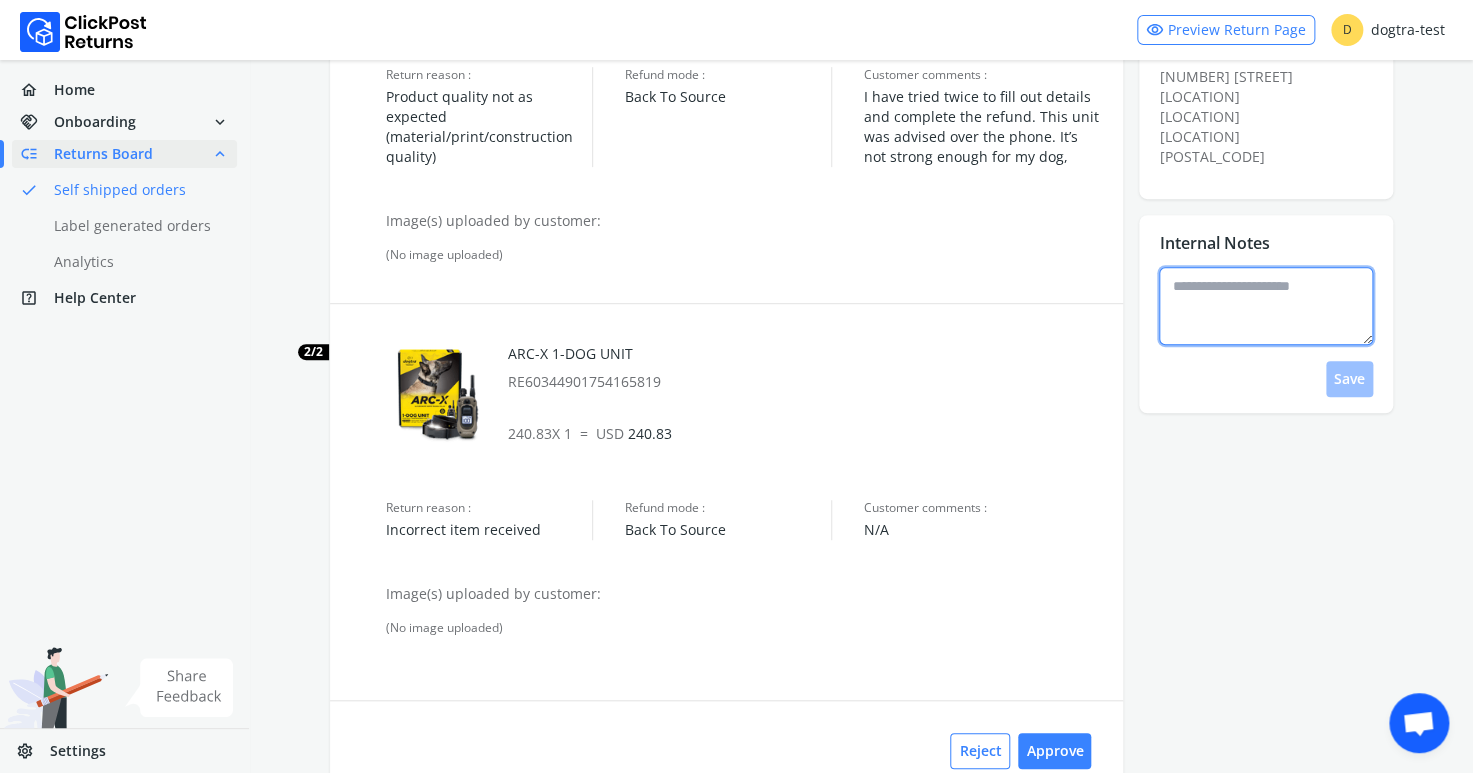 click at bounding box center [1266, 306] 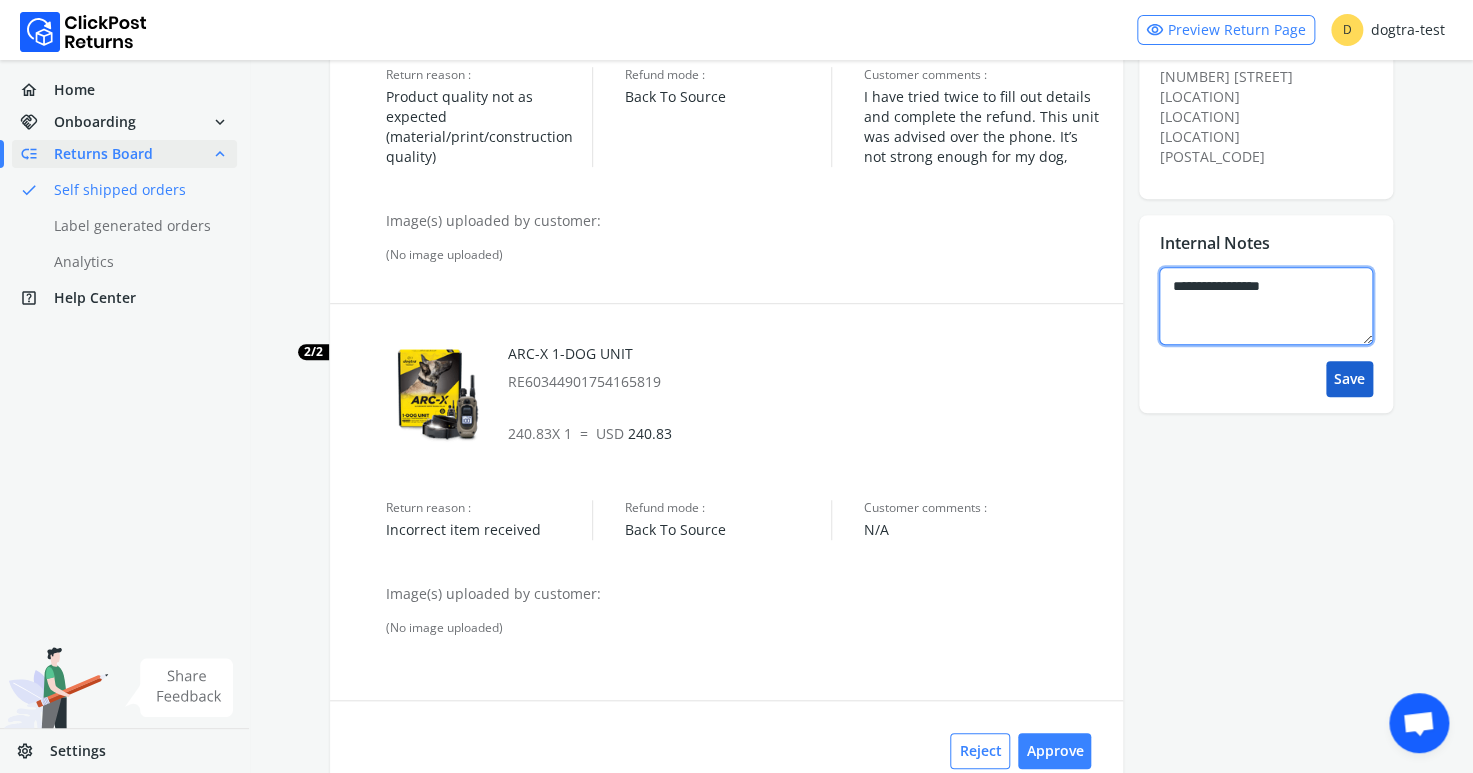 type on "[CREDIT_CARD]" 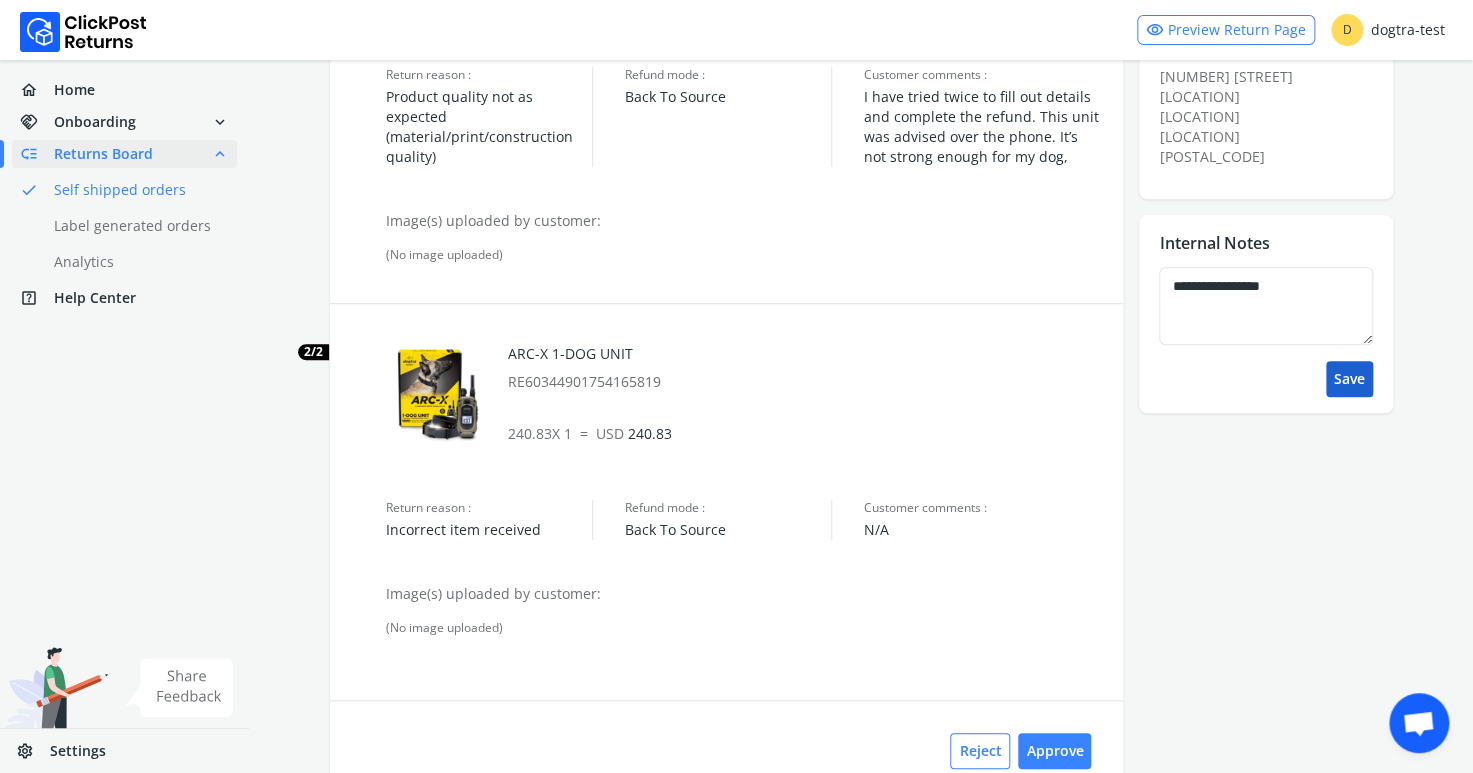 click on "Save" at bounding box center (1349, 379) 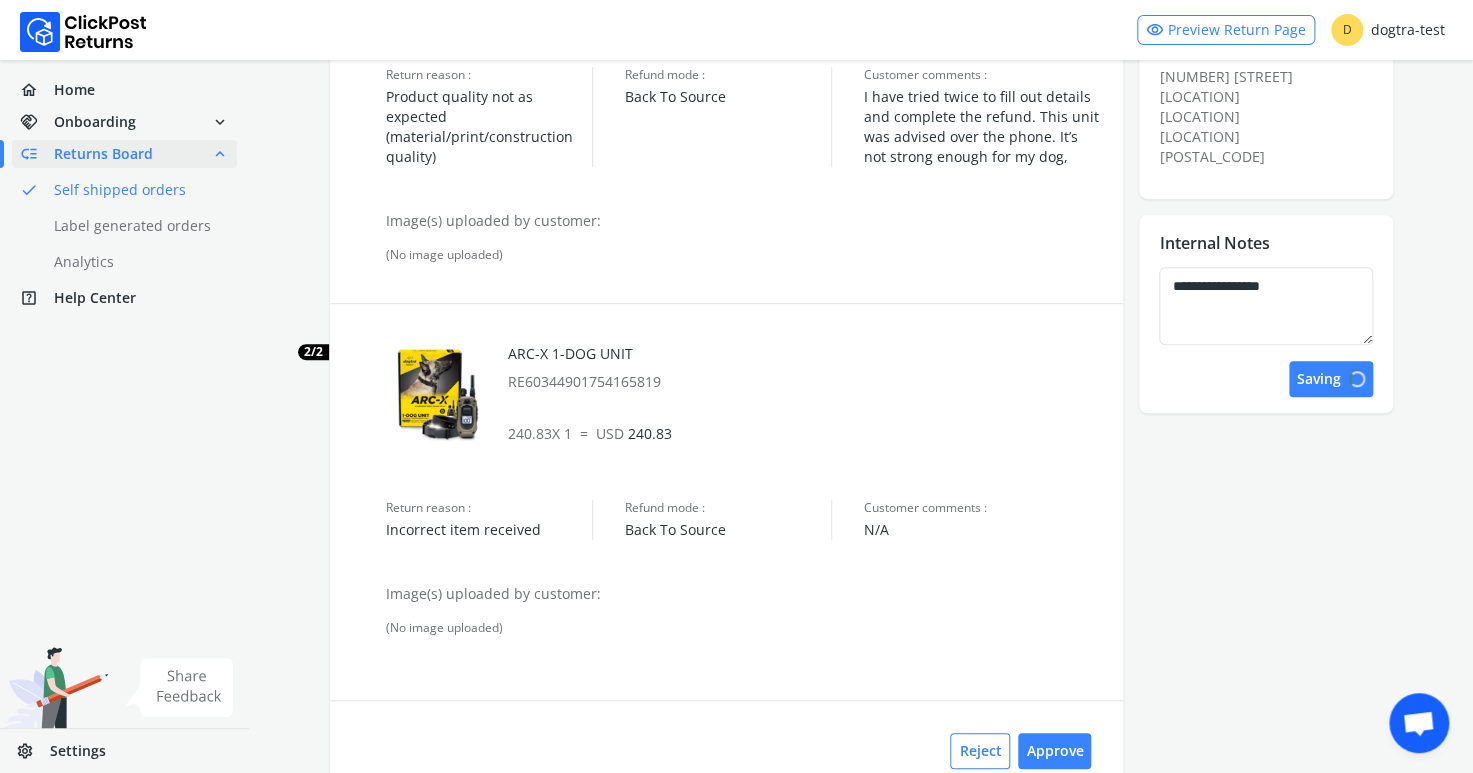 scroll, scrollTop: 0, scrollLeft: 0, axis: both 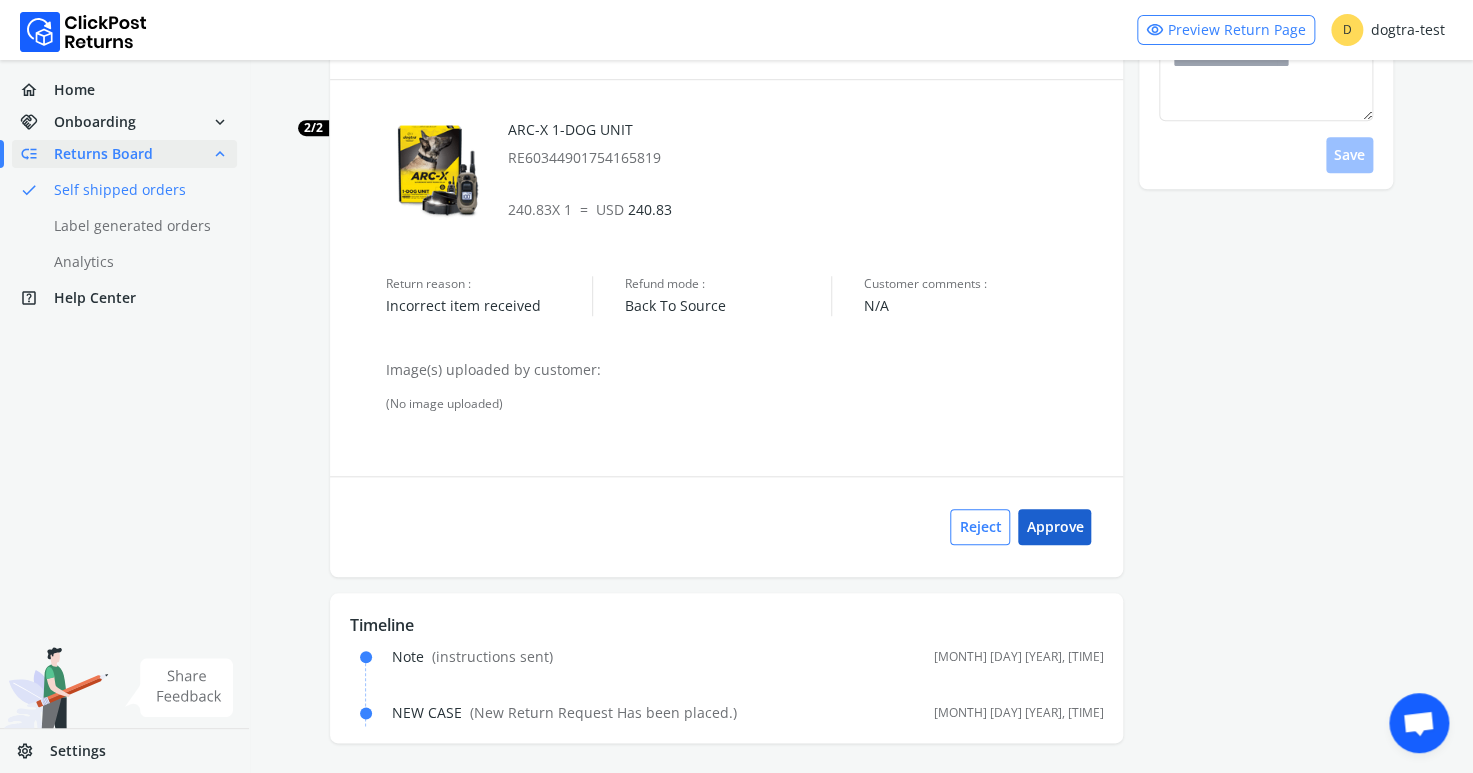 click on "Approve" at bounding box center (1054, 527) 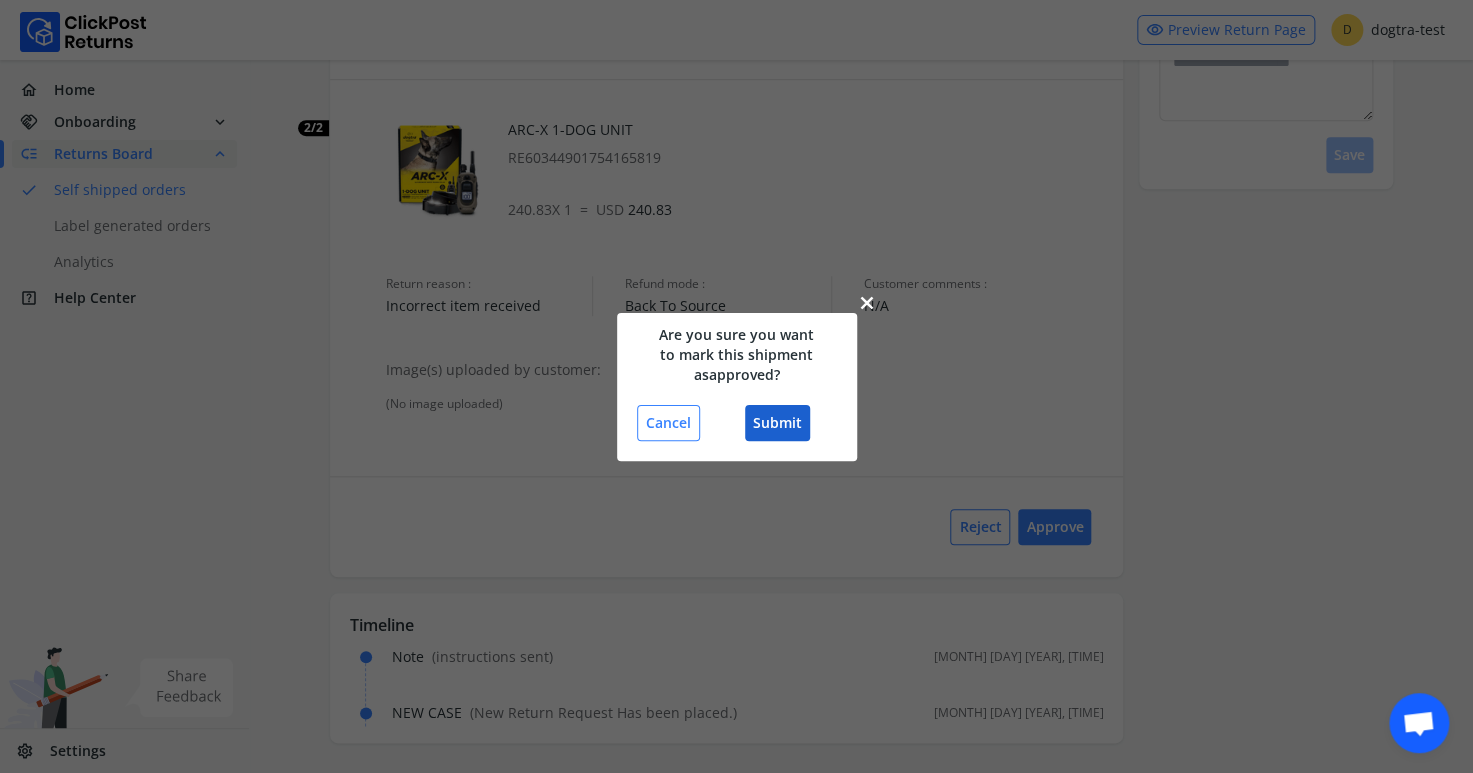 click on "Submit" at bounding box center [777, 423] 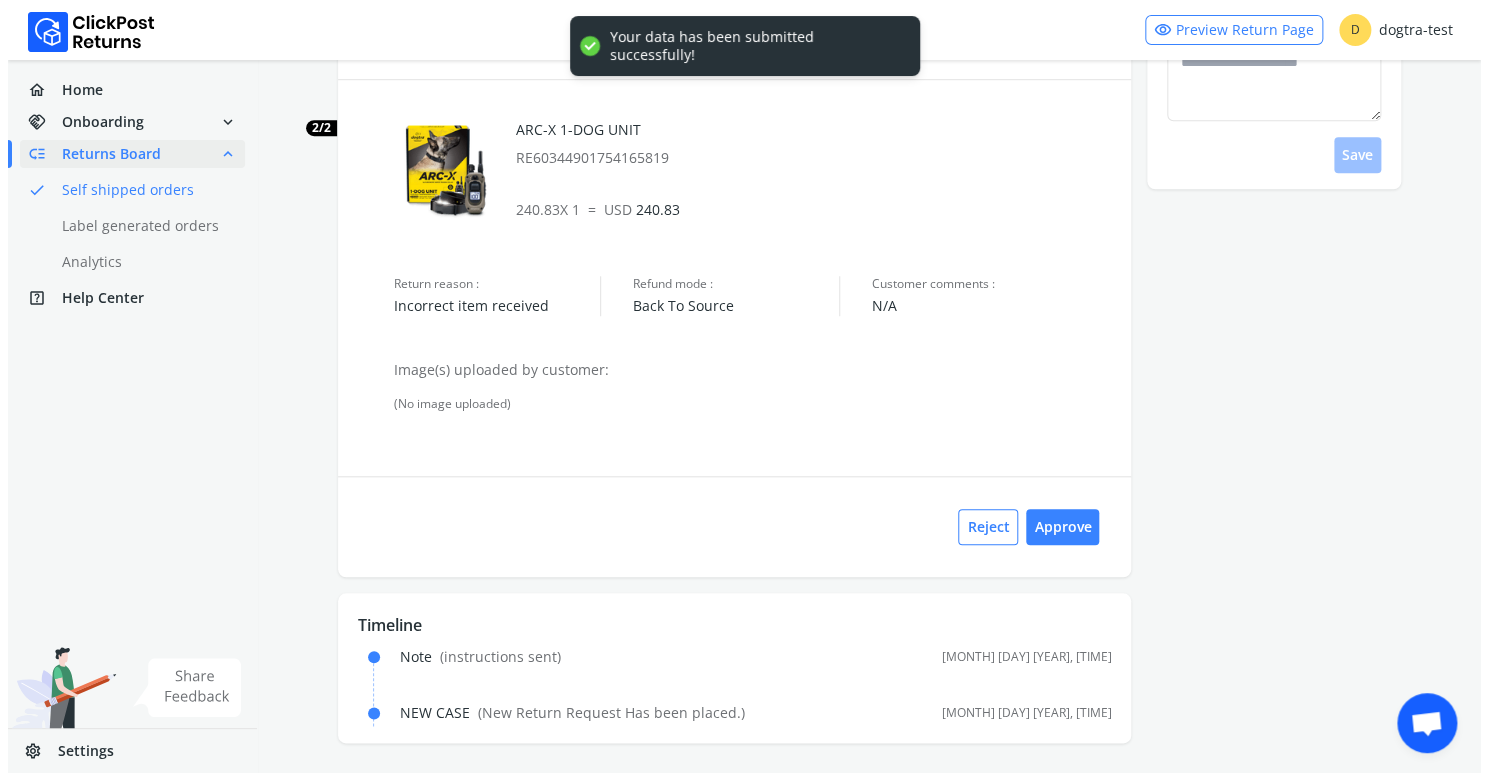 scroll, scrollTop: 0, scrollLeft: 0, axis: both 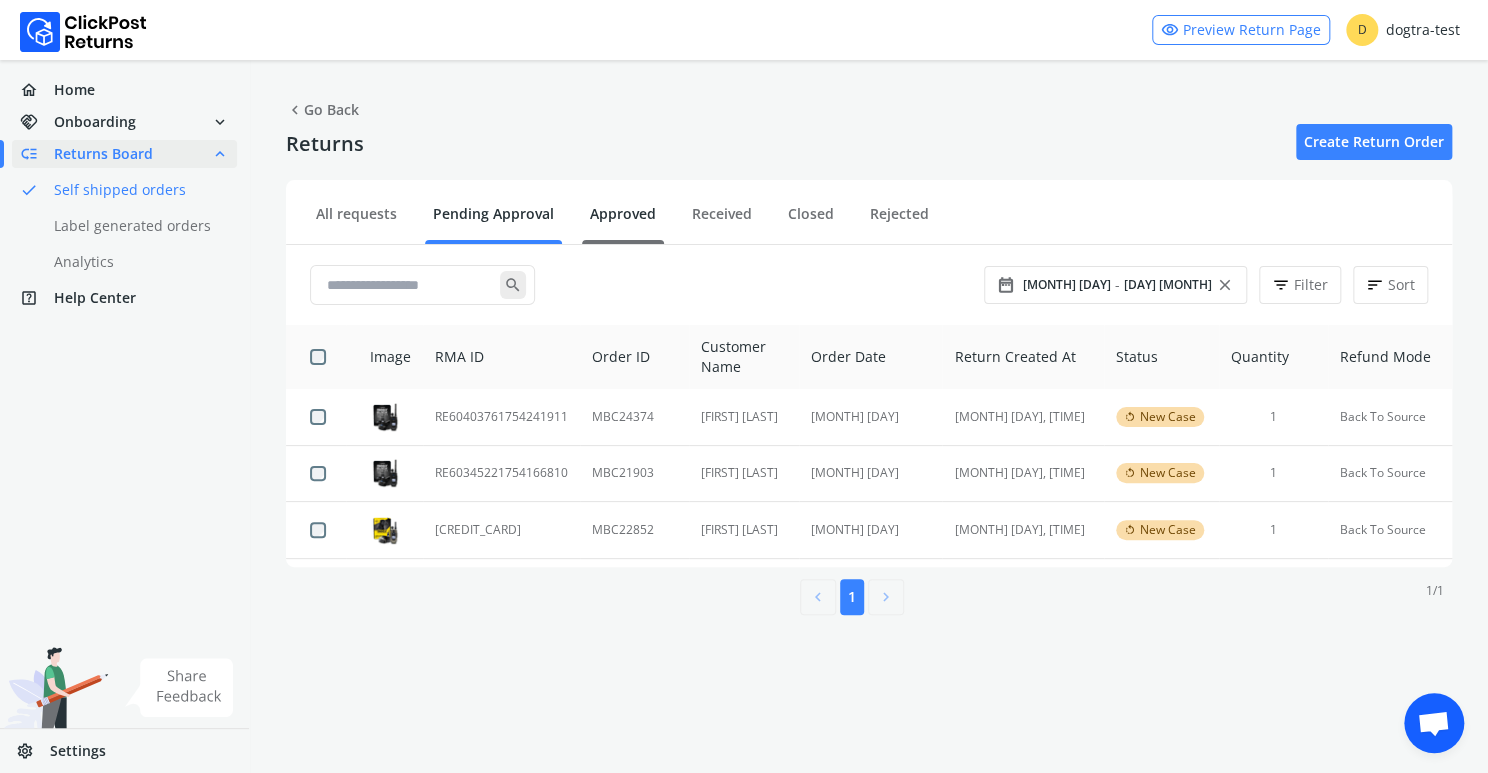 click on "Approved" at bounding box center (623, 221) 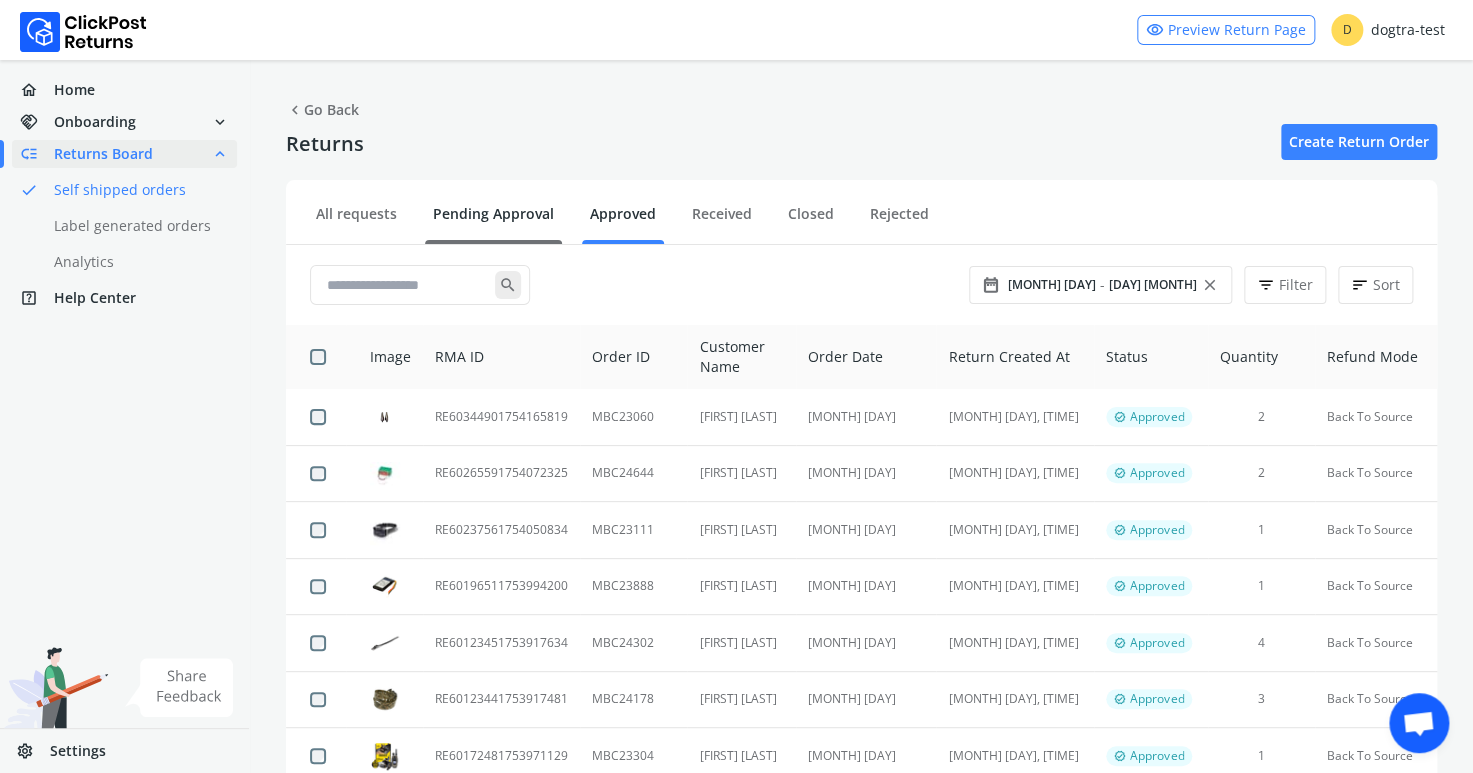click on "Pending Approval" at bounding box center (493, 221) 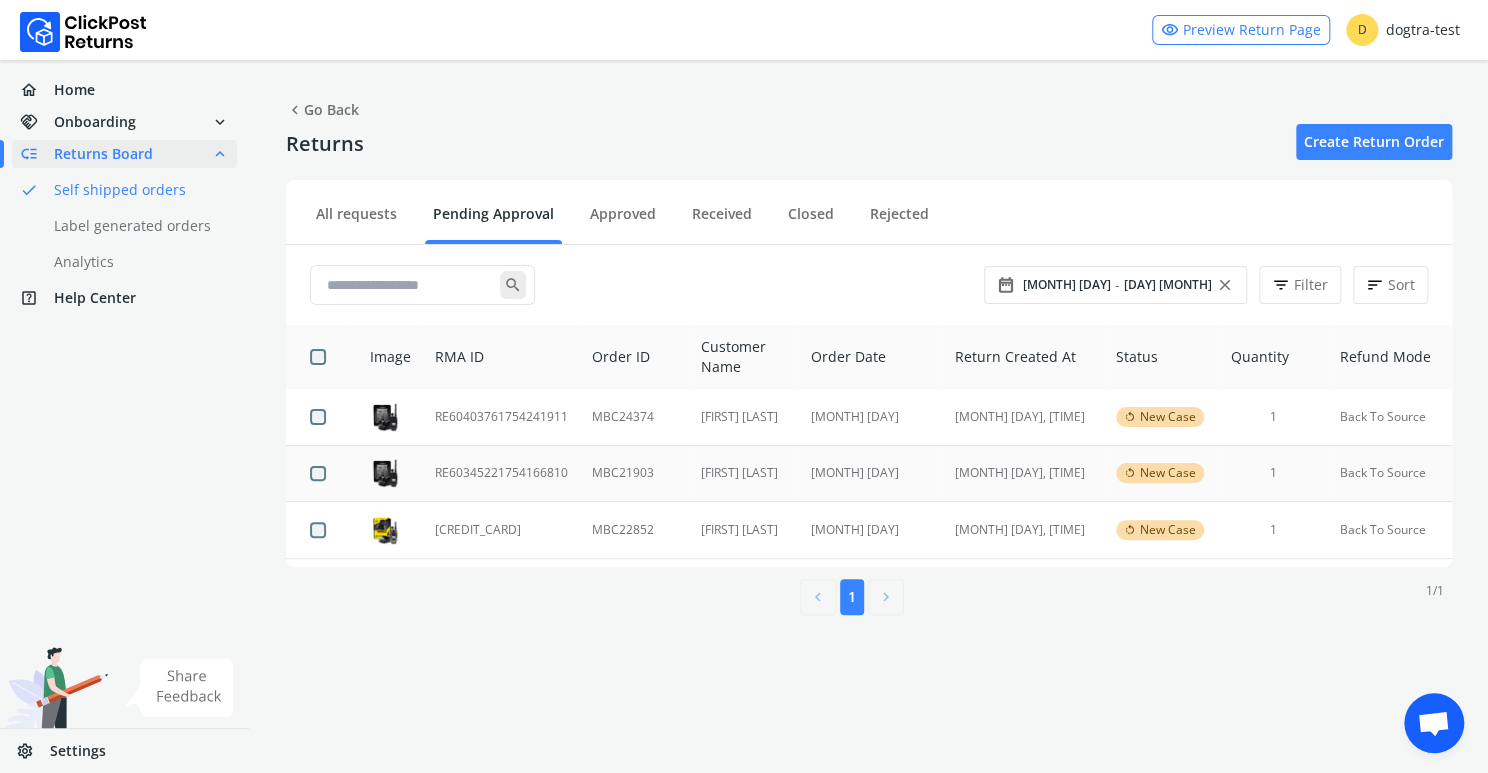 click on "RE60345221754166810" at bounding box center (501, 473) 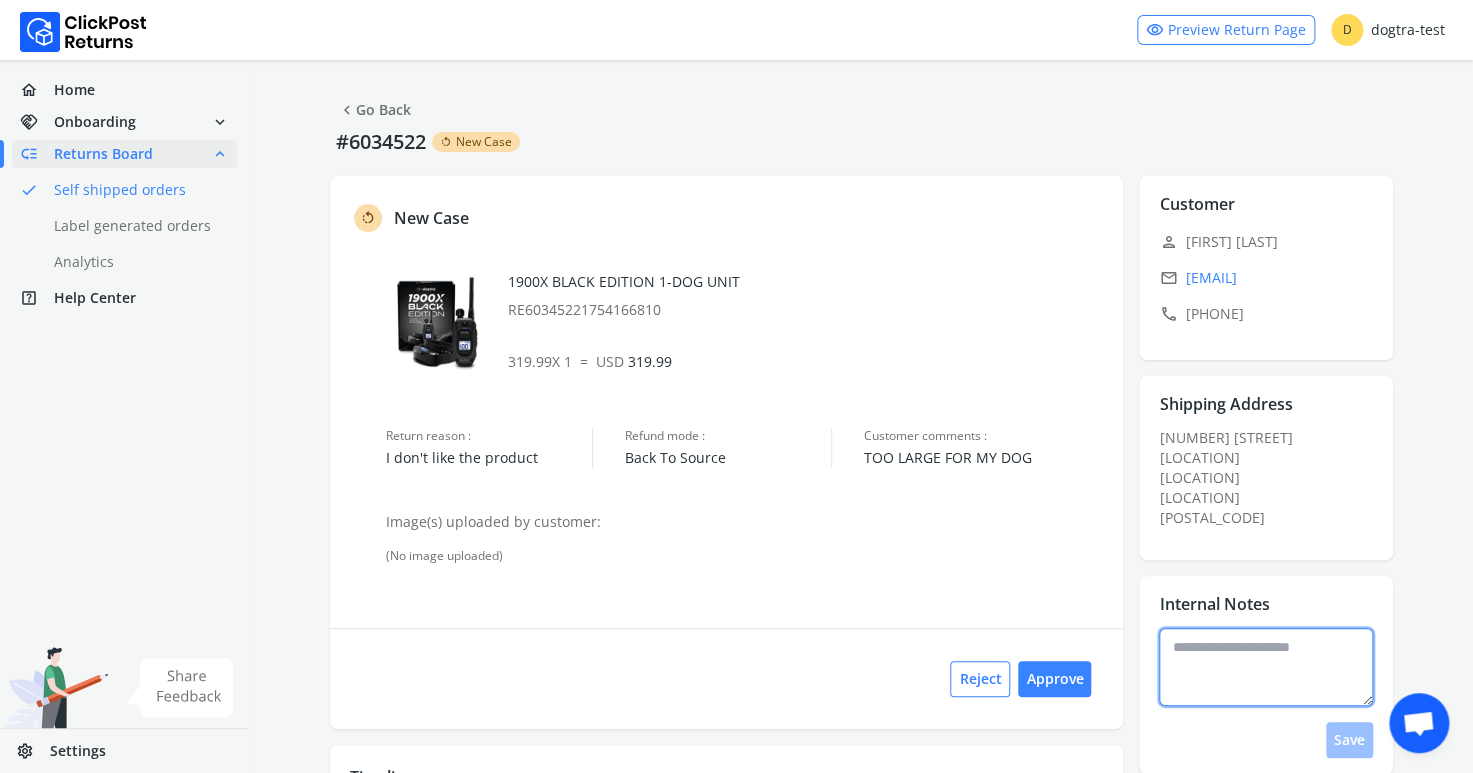 click at bounding box center (1266, 667) 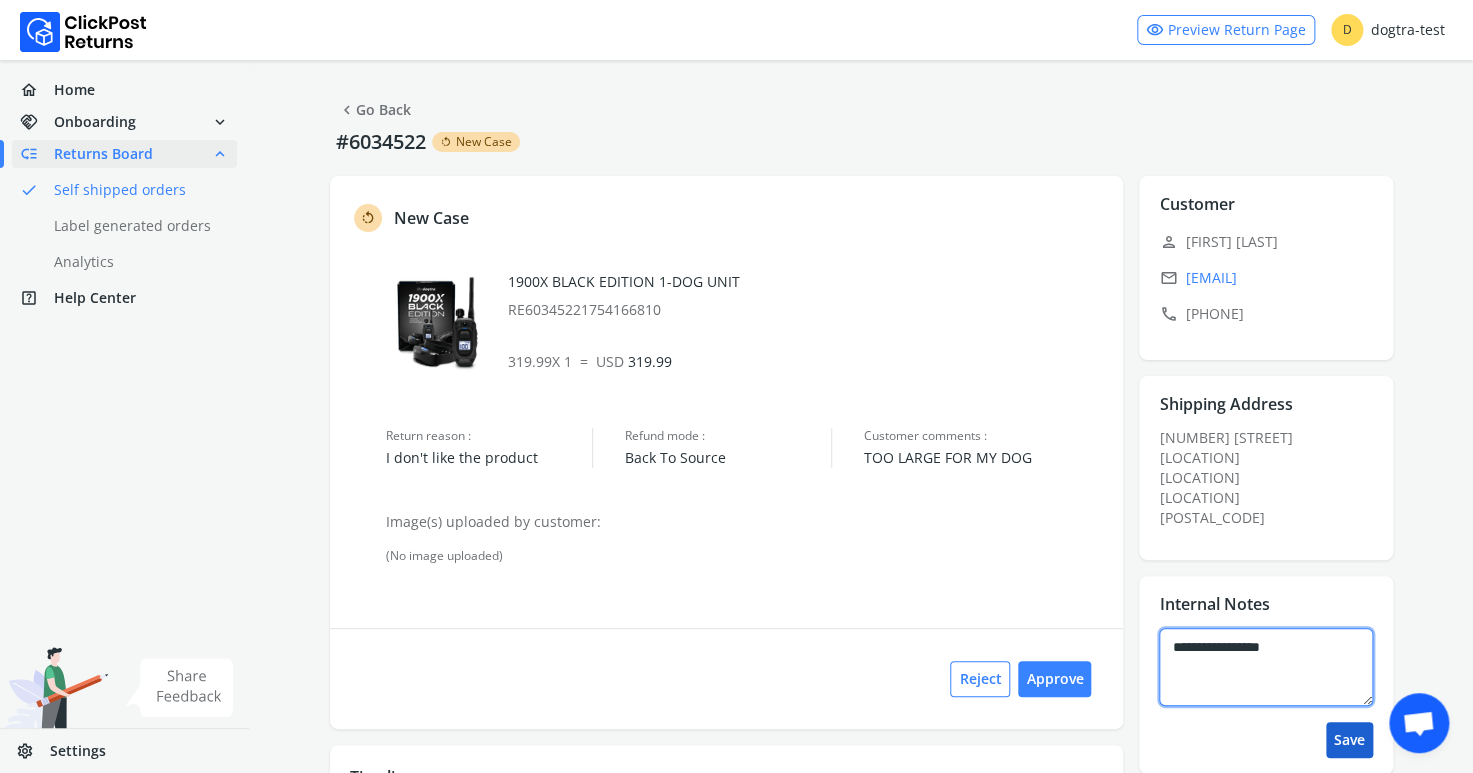 type on "[CREDIT_CARD]" 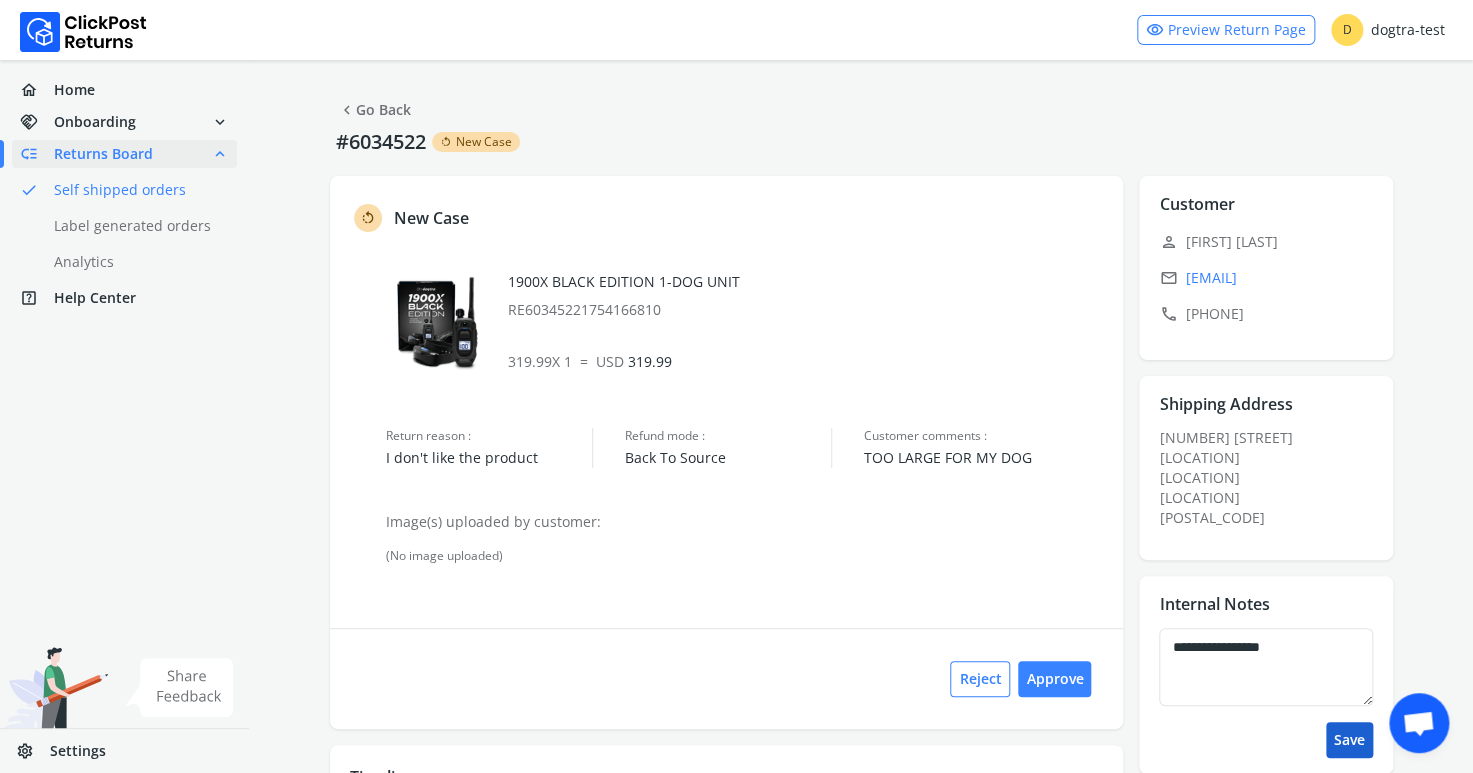 click on "Save" at bounding box center (1349, 740) 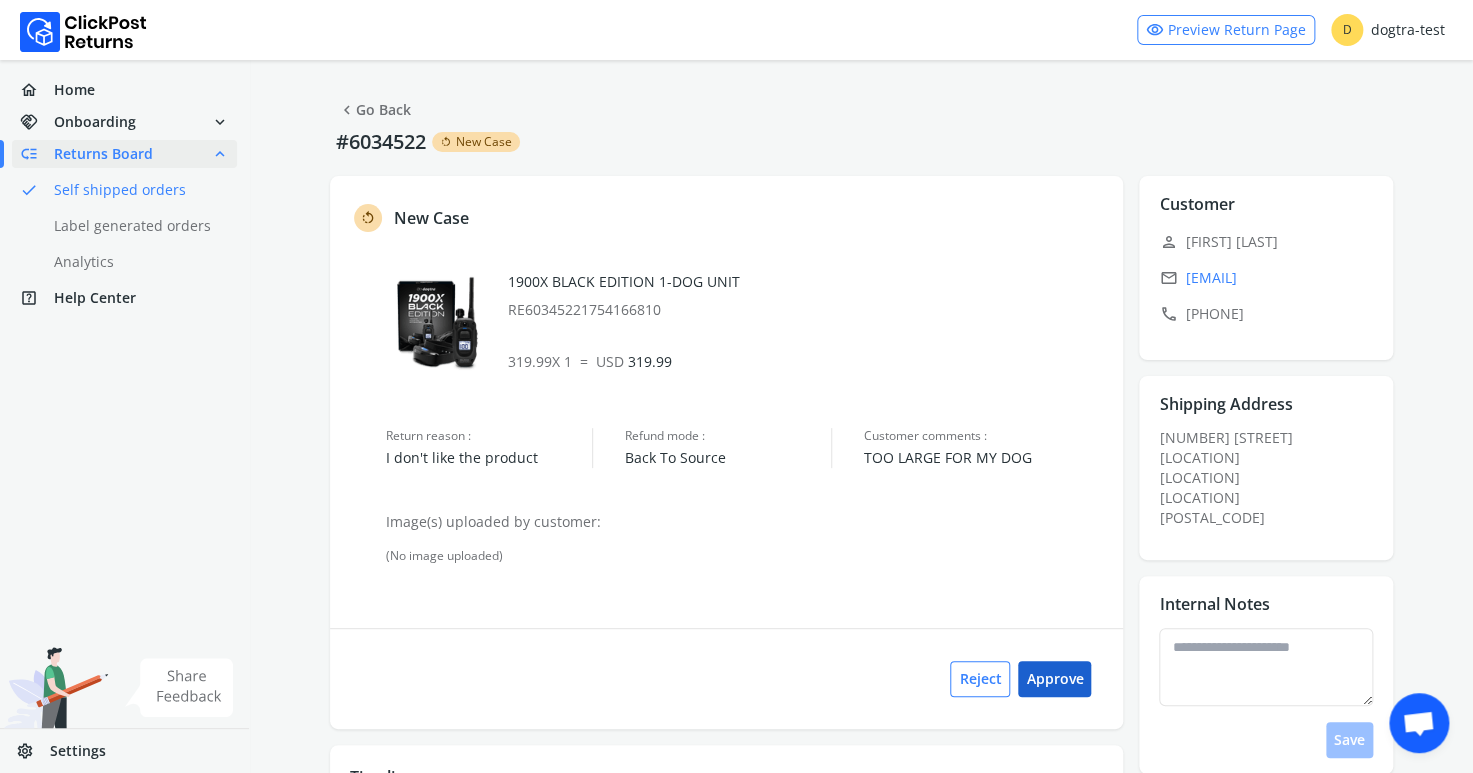 click on "Approve" at bounding box center [1054, 679] 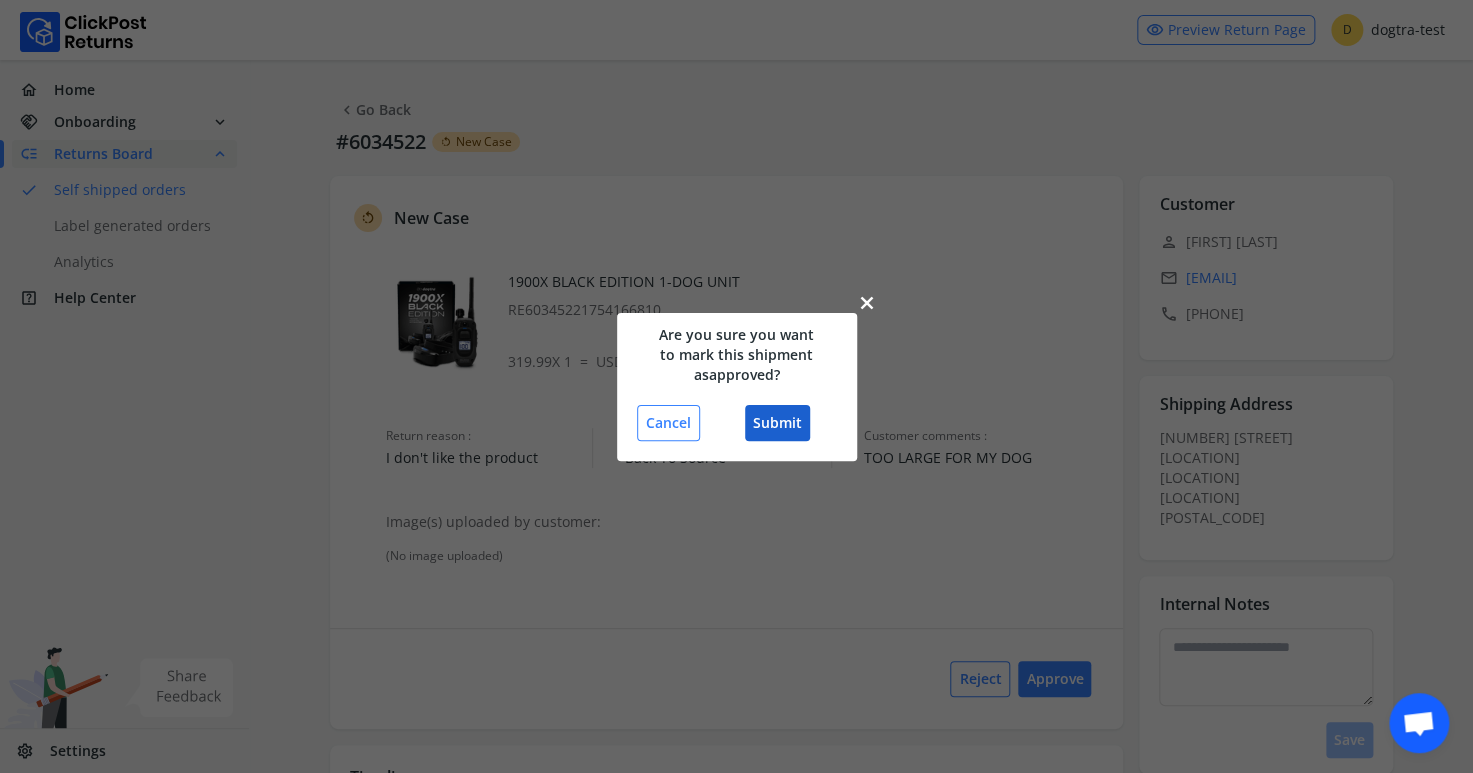 click on "Submit" at bounding box center [777, 423] 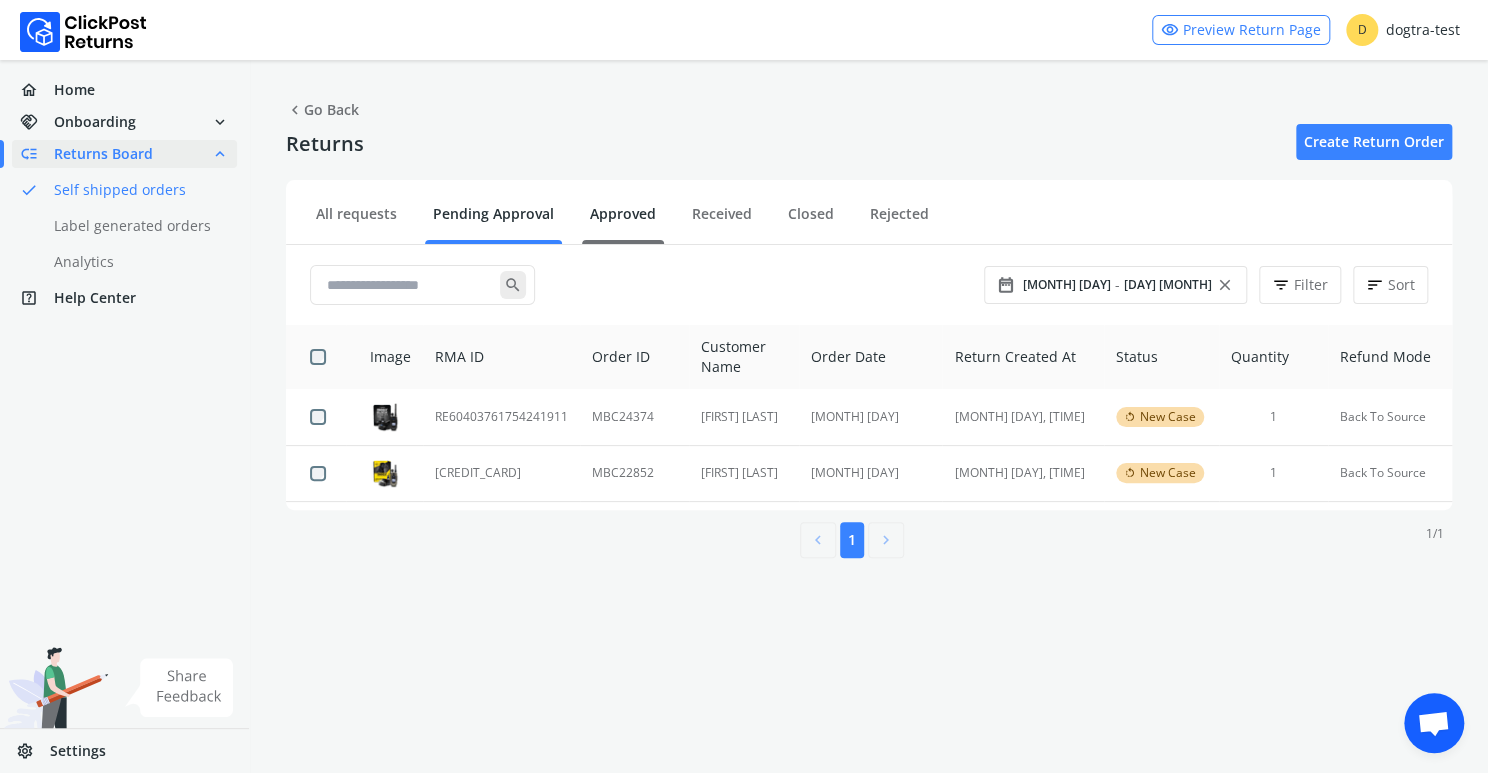 click on "Approved" at bounding box center [623, 221] 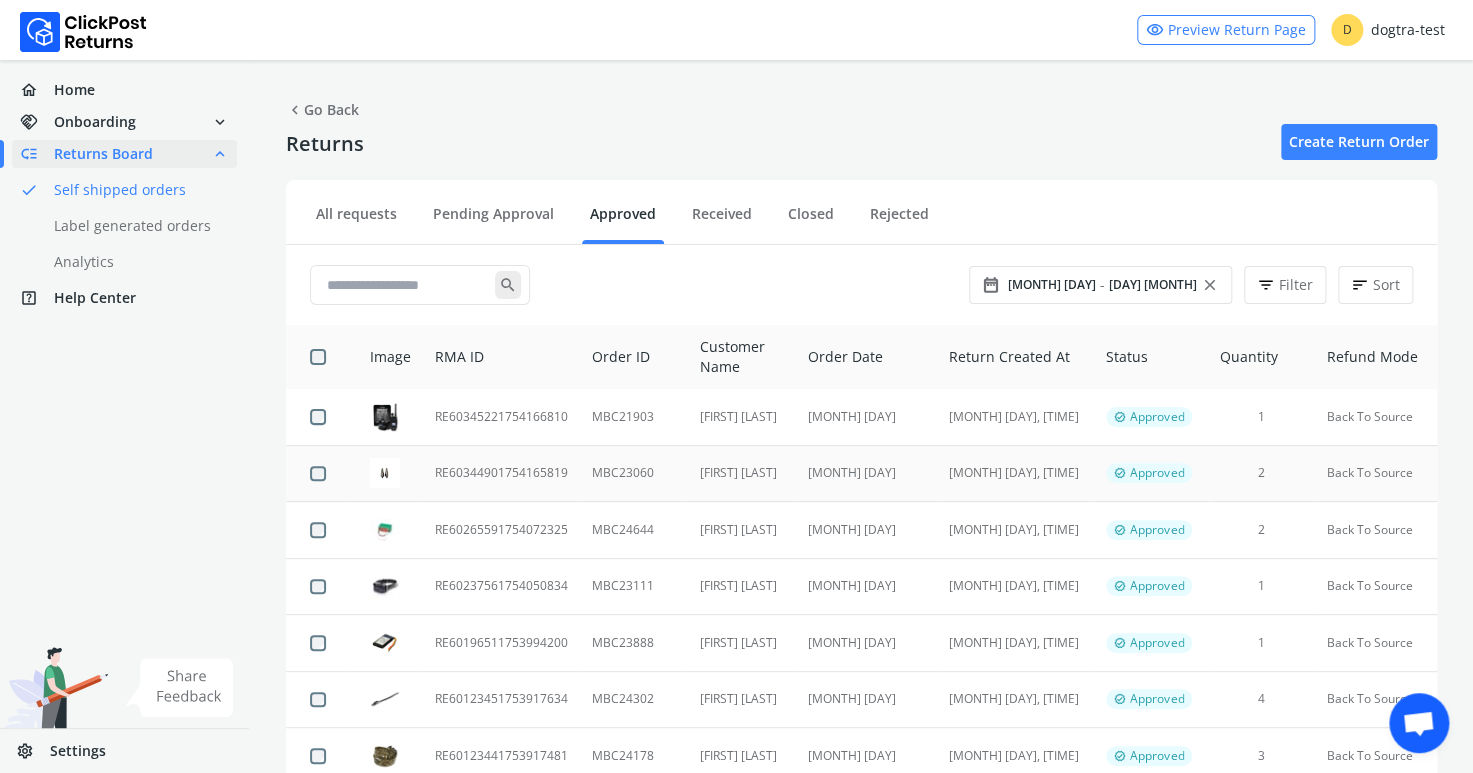 click on "RE60344901754165819" at bounding box center [501, 473] 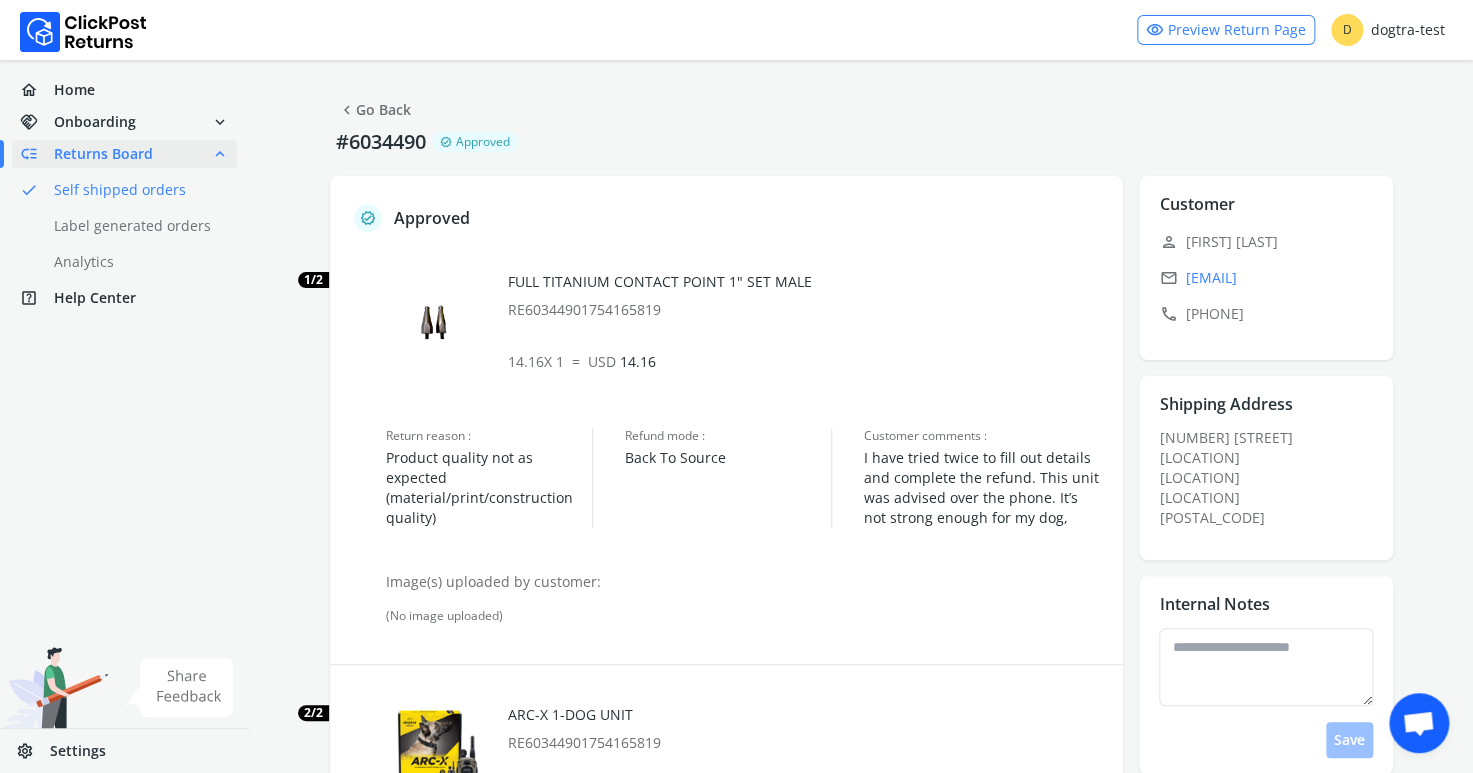 click on "chevron_left" at bounding box center (347, 110) 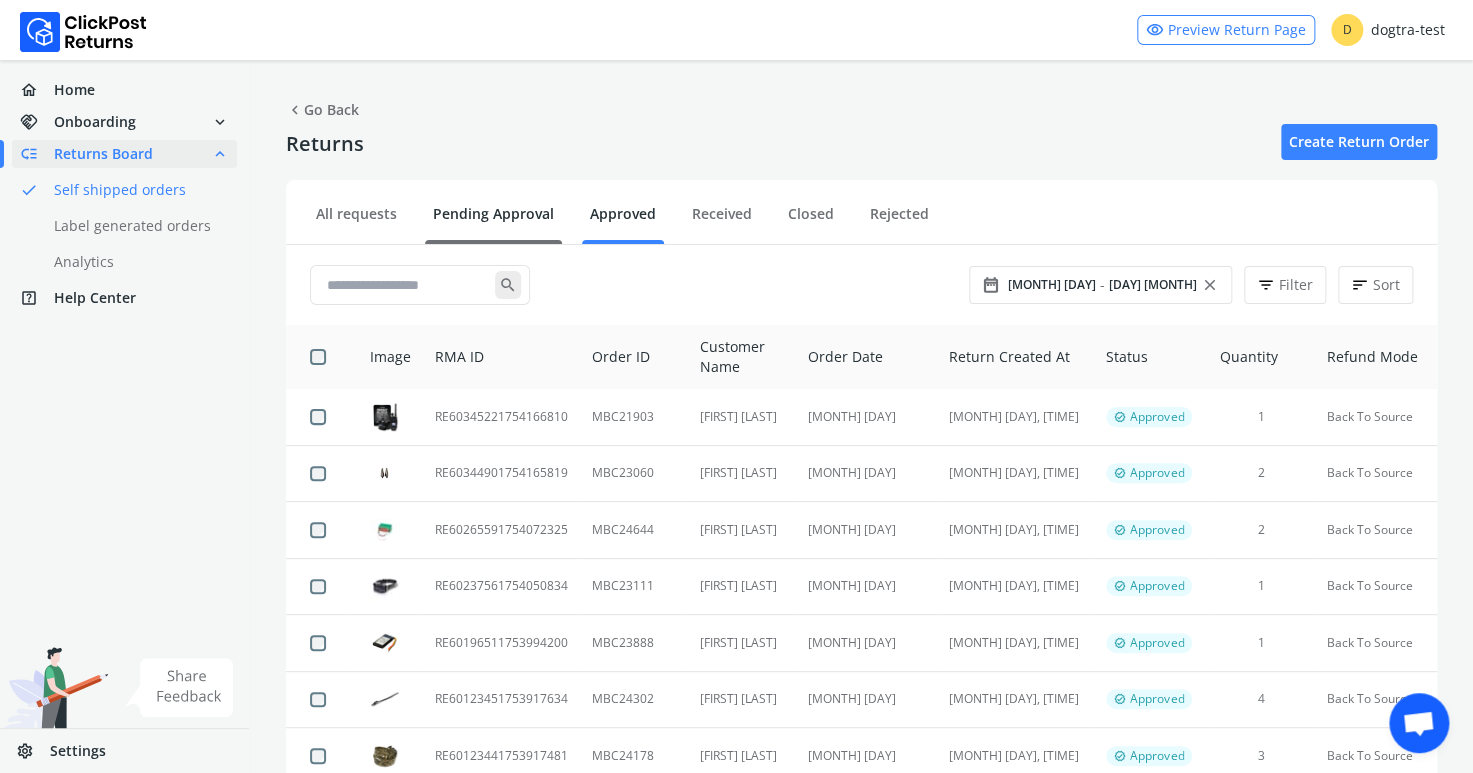 click on "Pending Approval" at bounding box center (493, 221) 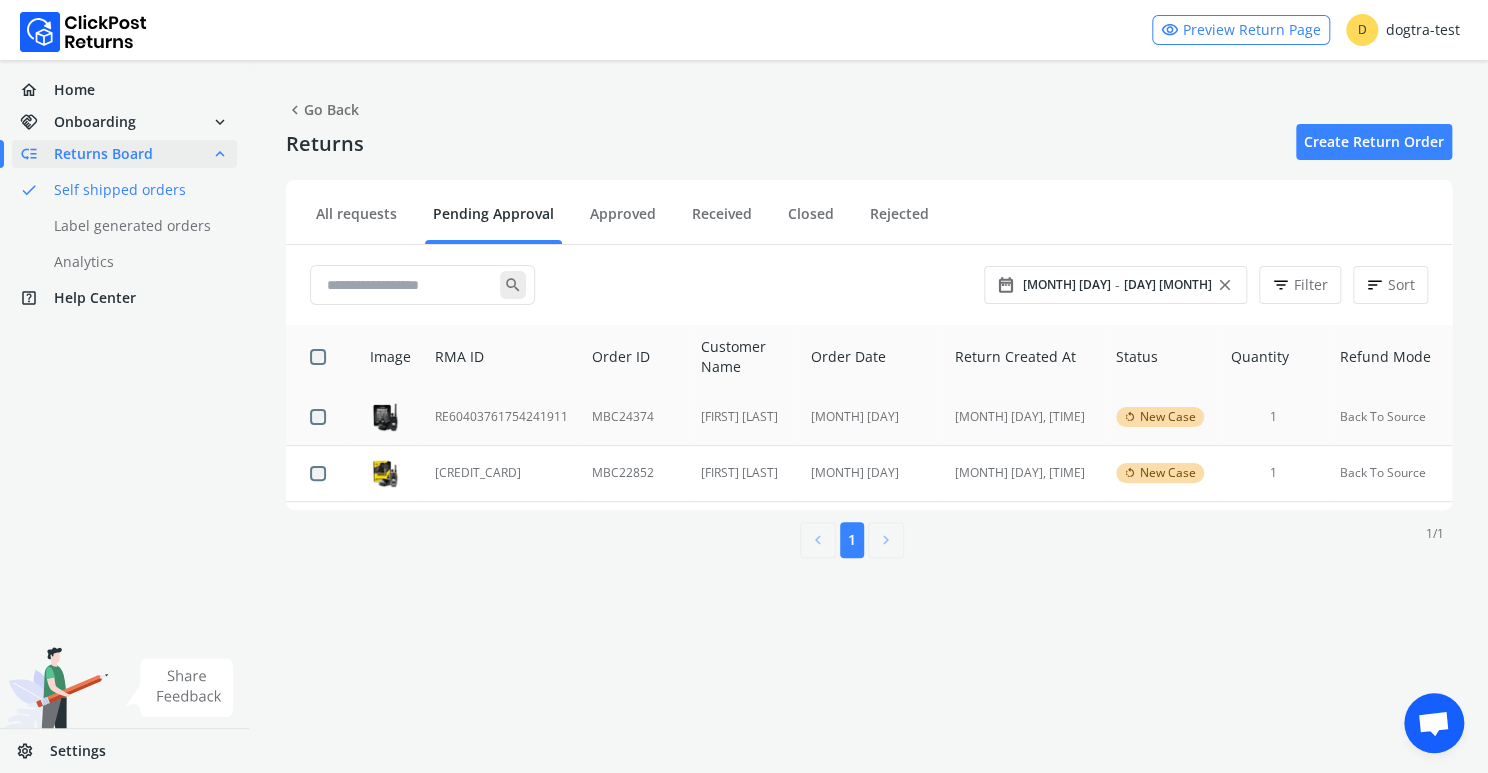 click on "RE60403761754241911" at bounding box center (501, 417) 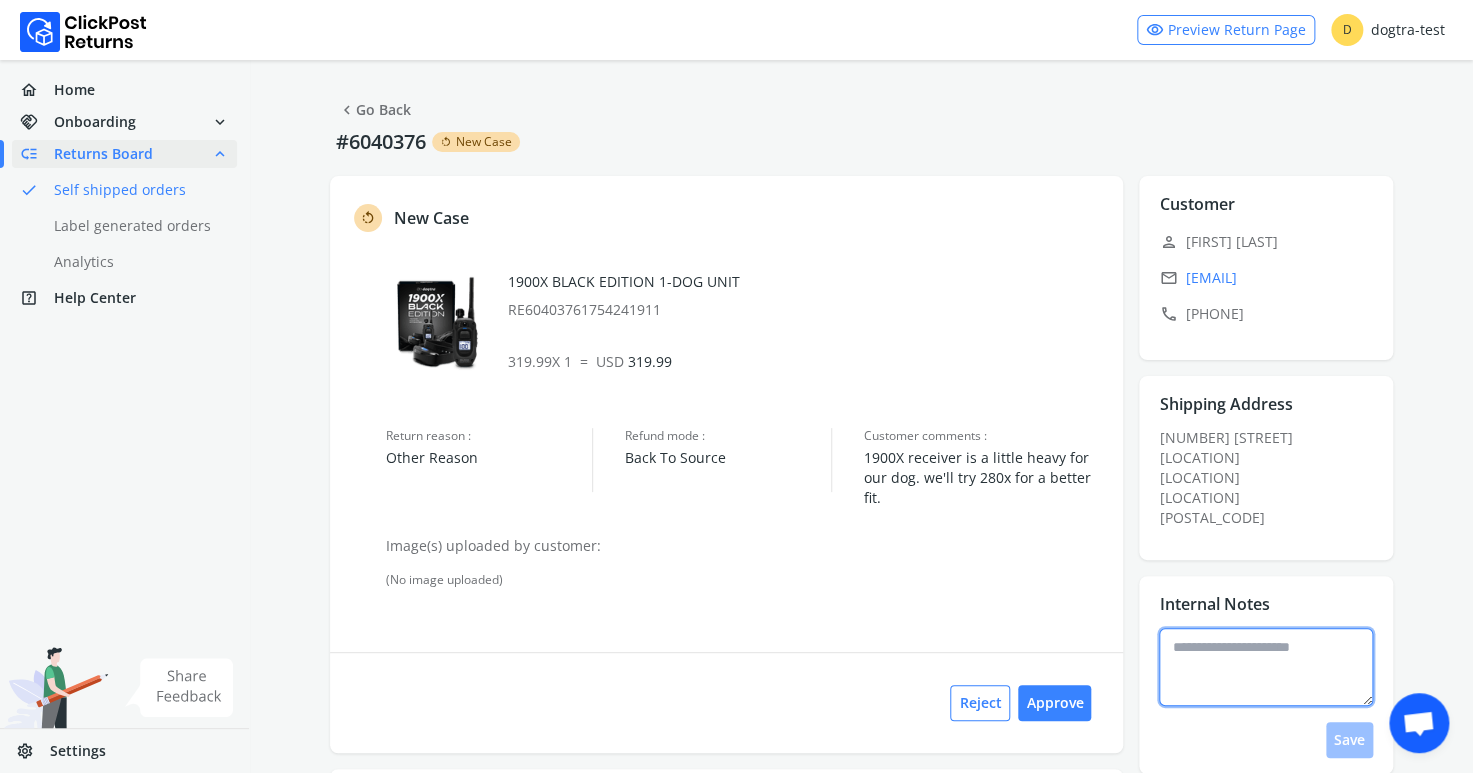 click at bounding box center [1266, 667] 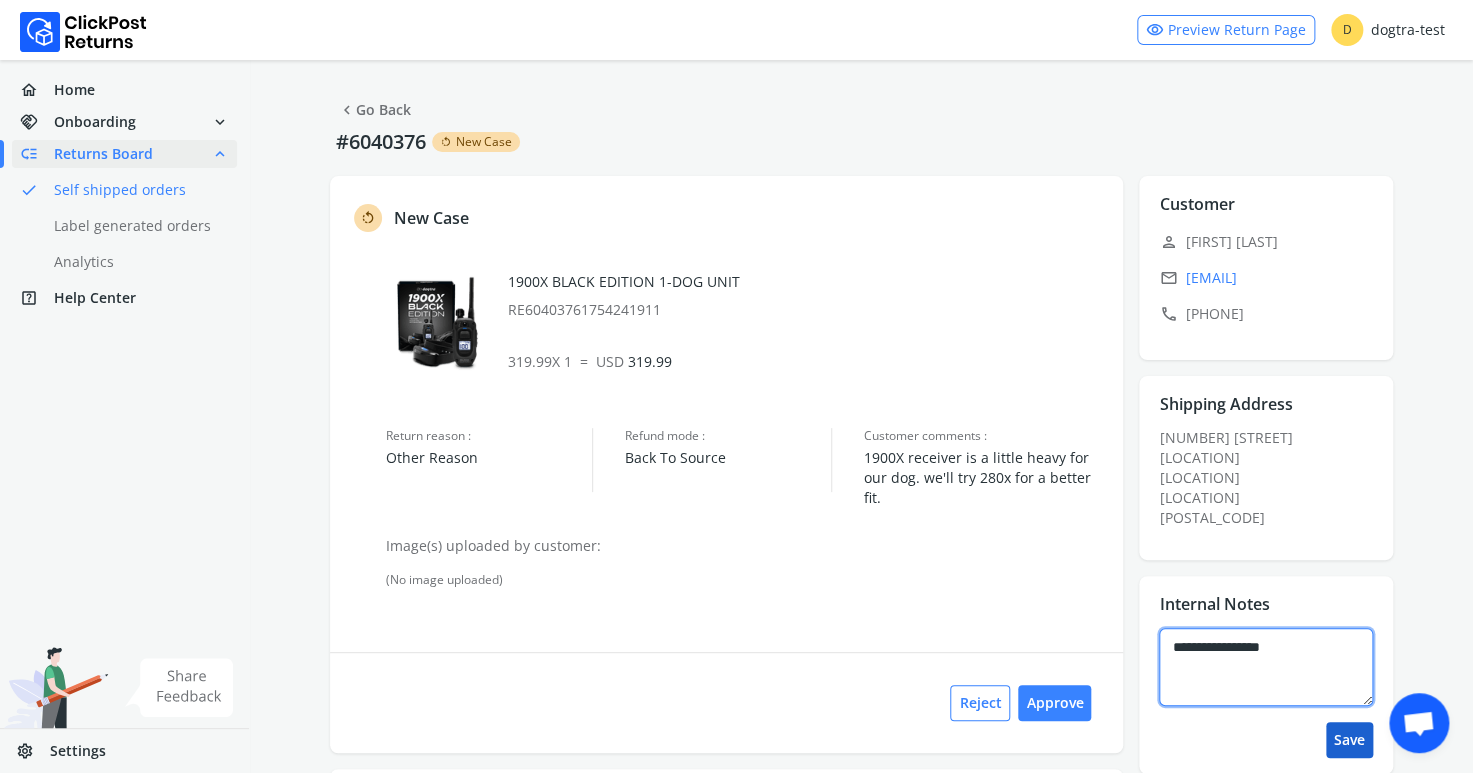 type on "[CREDIT_CARD]" 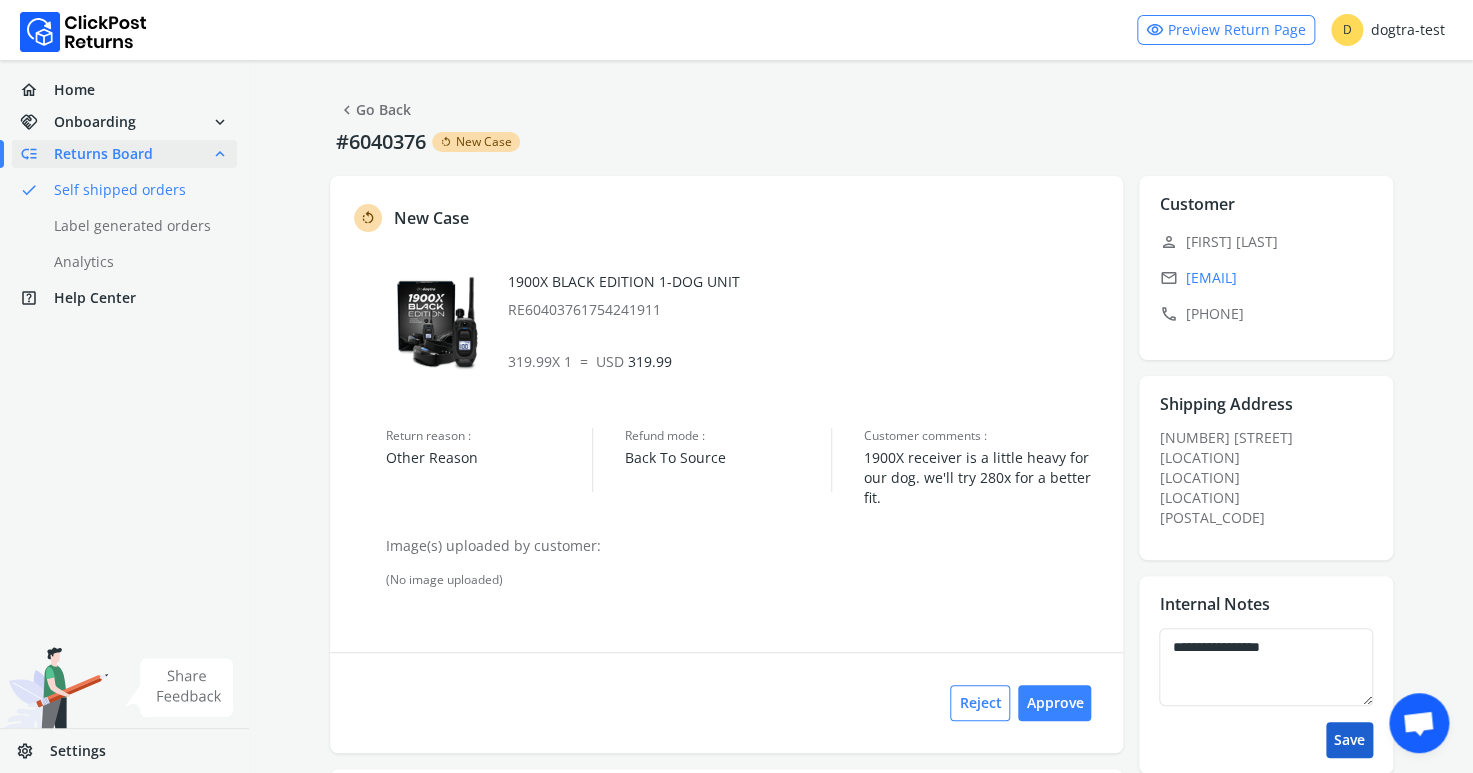 click on "Save" at bounding box center (1349, 740) 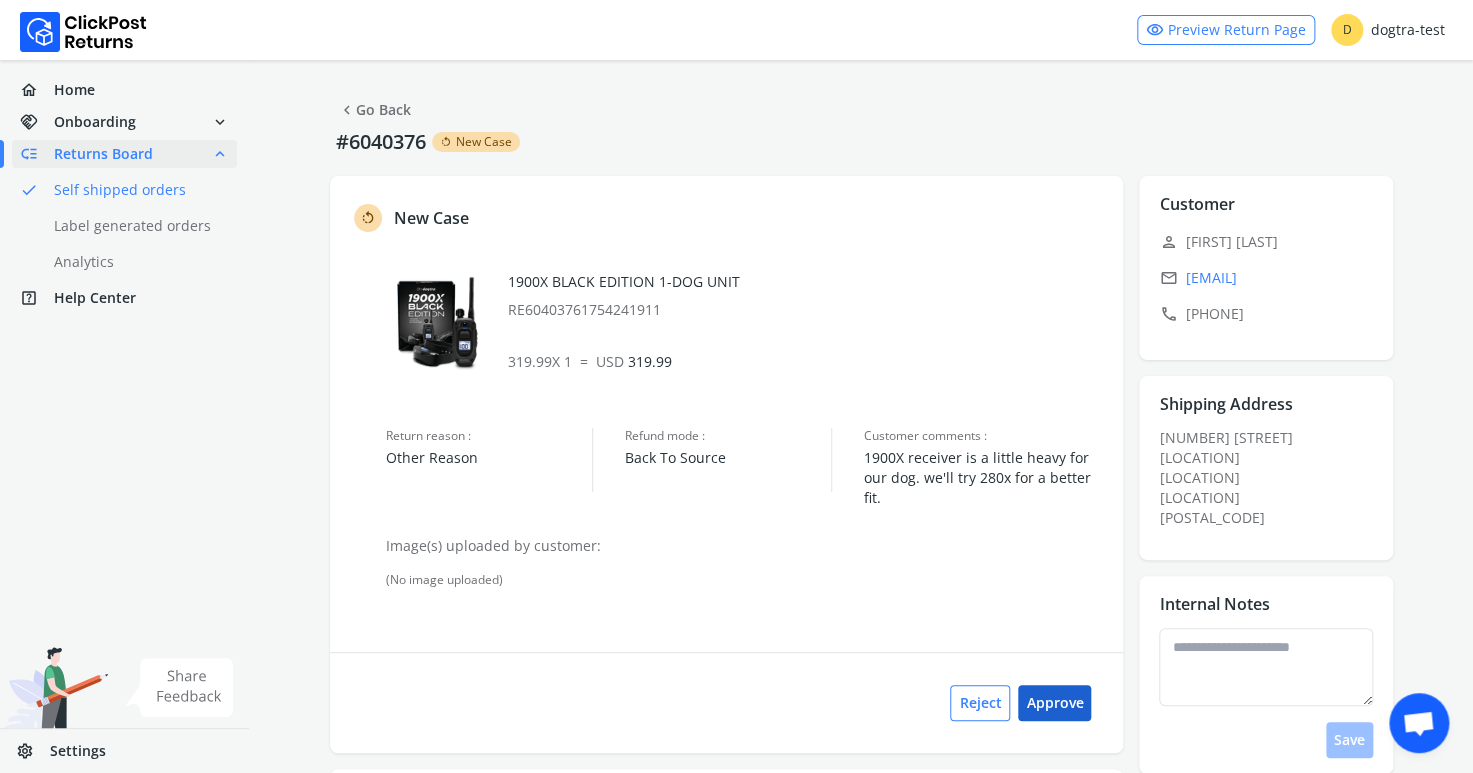 click on "Approve" at bounding box center [1054, 703] 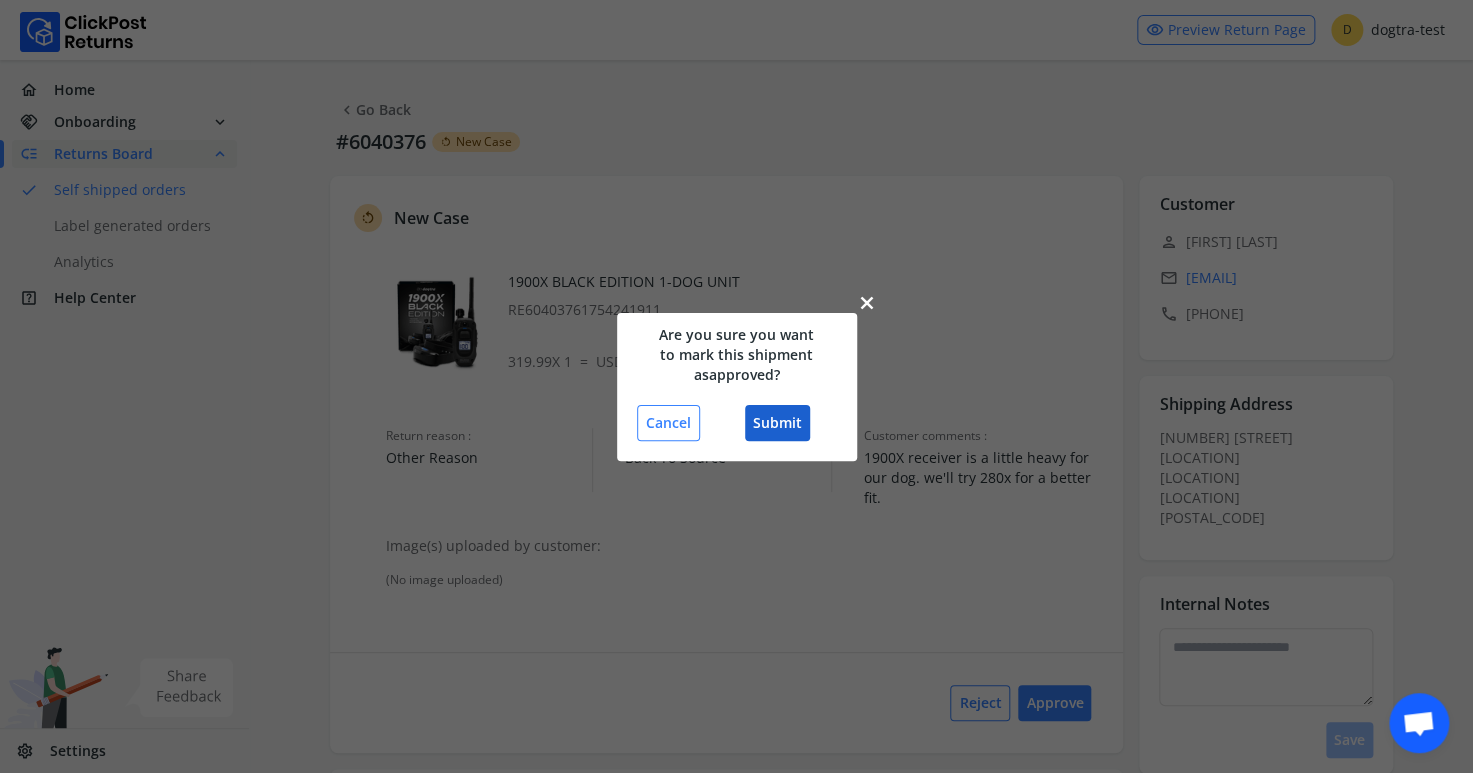 click on "Submit" at bounding box center [777, 423] 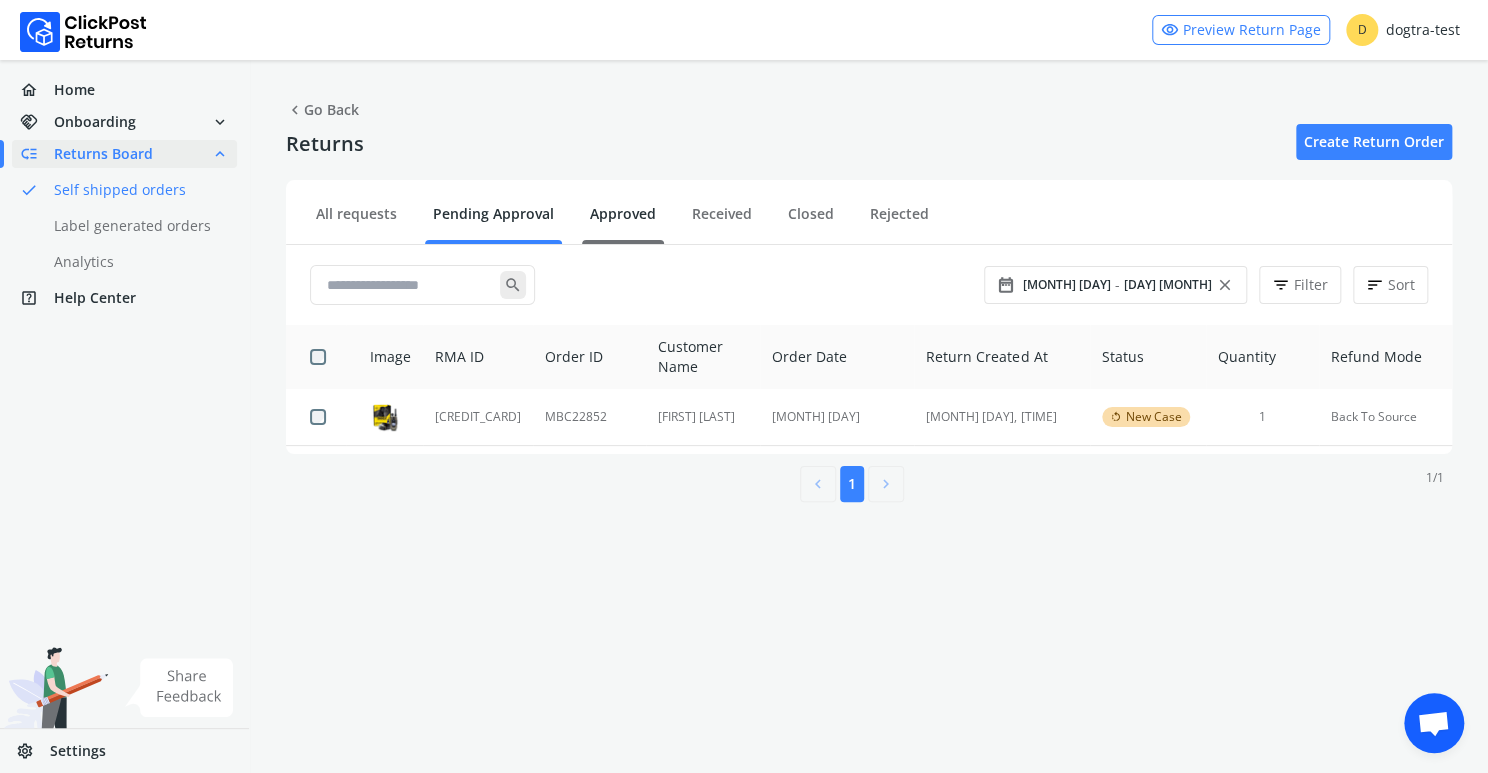 click on "Approved" at bounding box center (623, 221) 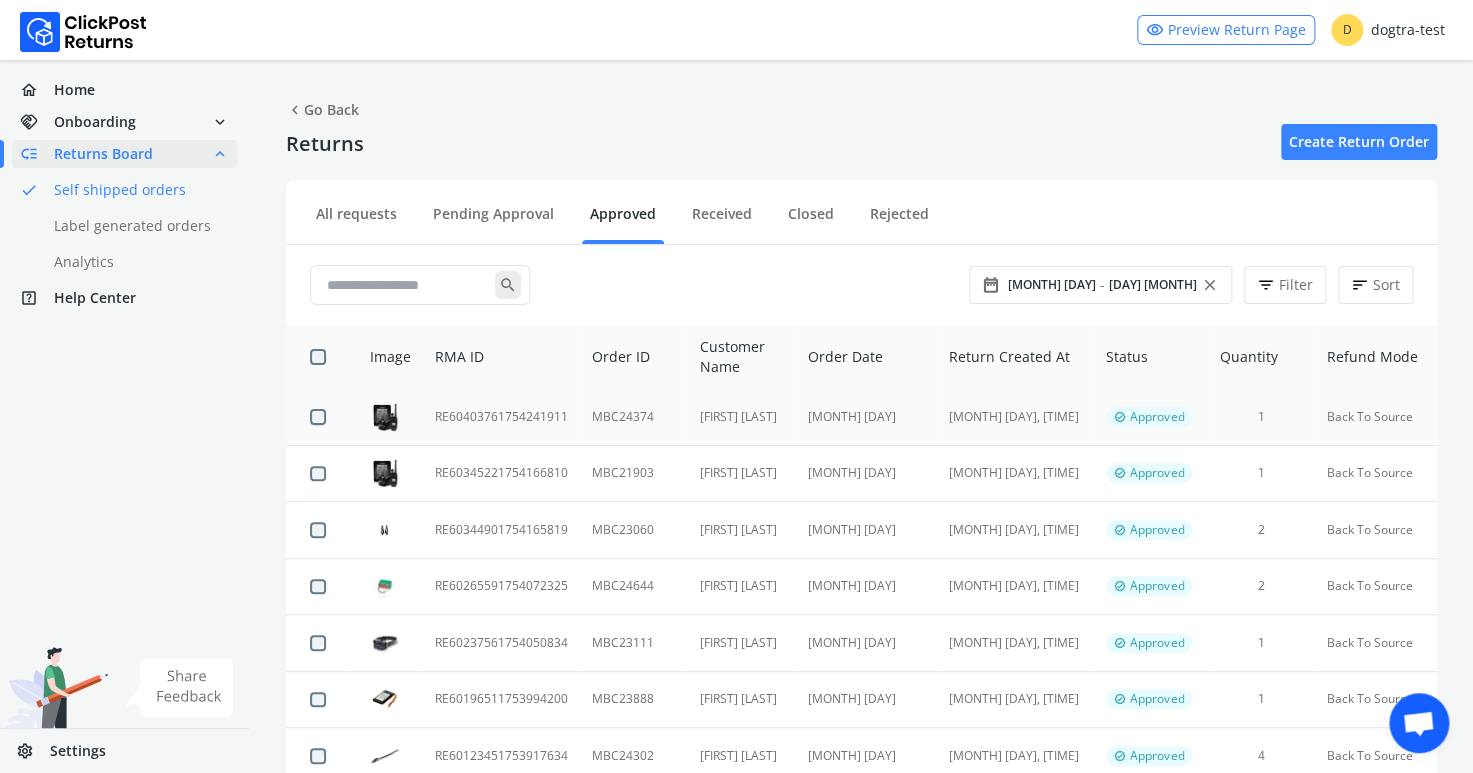 click on "RE60403761754241911" at bounding box center [501, 417] 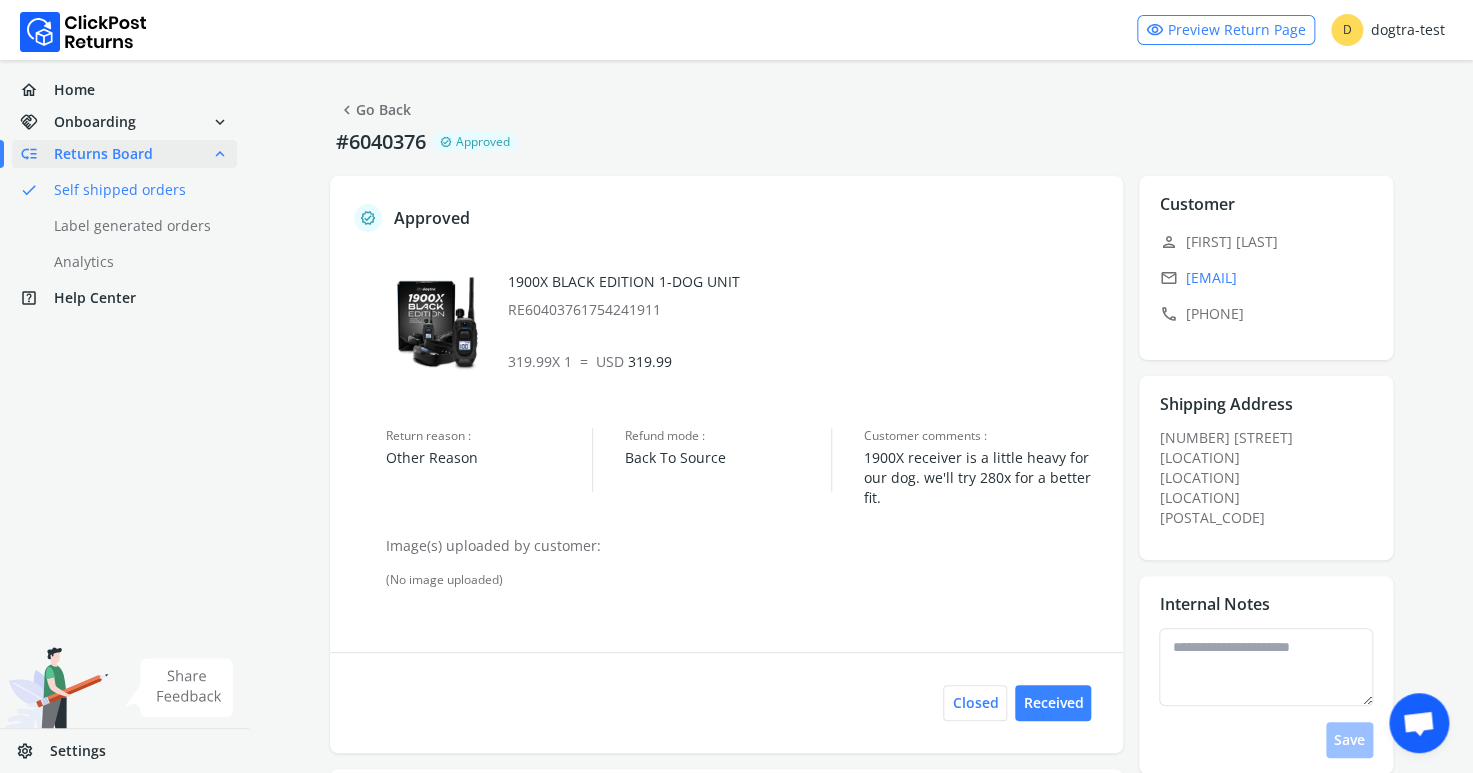 click on "chevron_left Go Back" at bounding box center [374, 110] 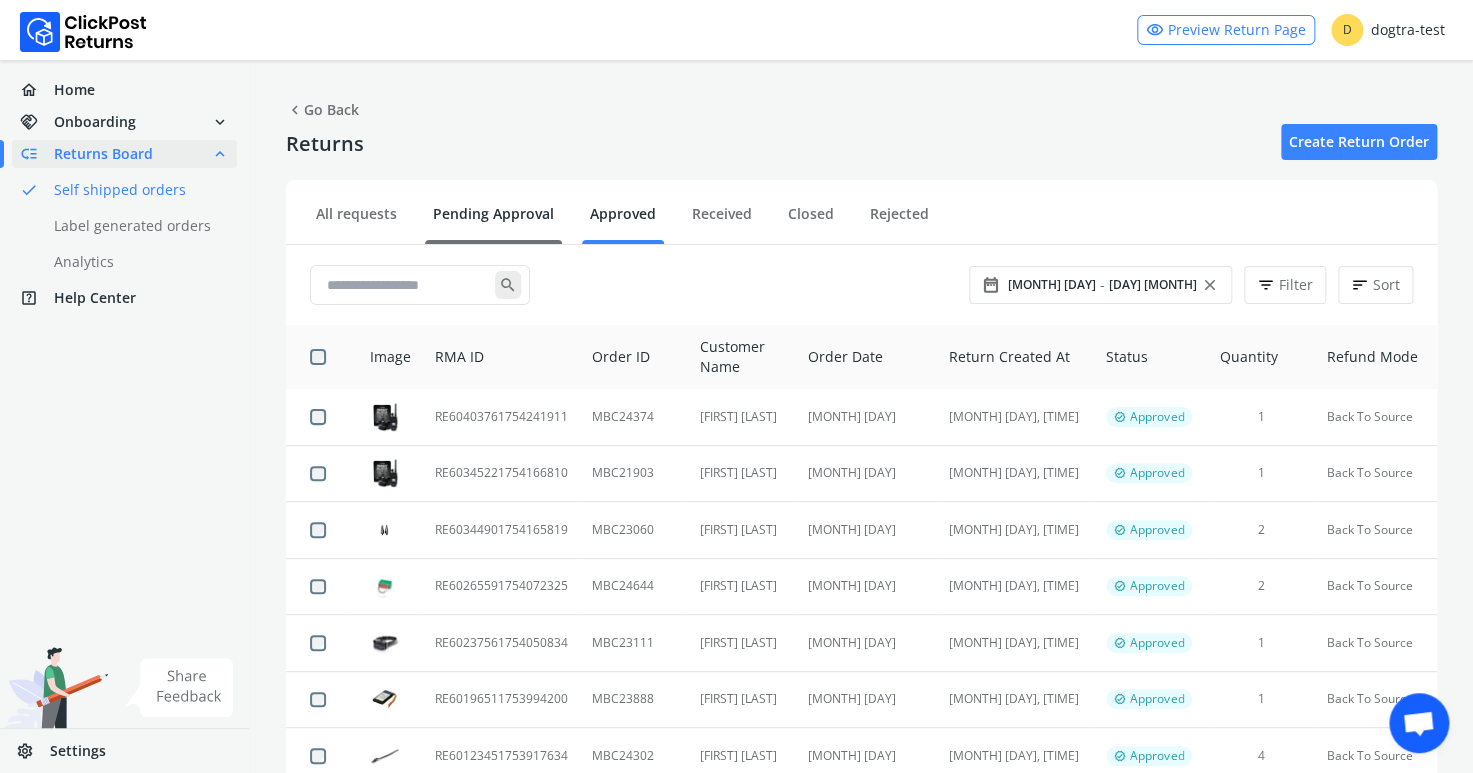 click on "Pending Approval" at bounding box center (493, 221) 